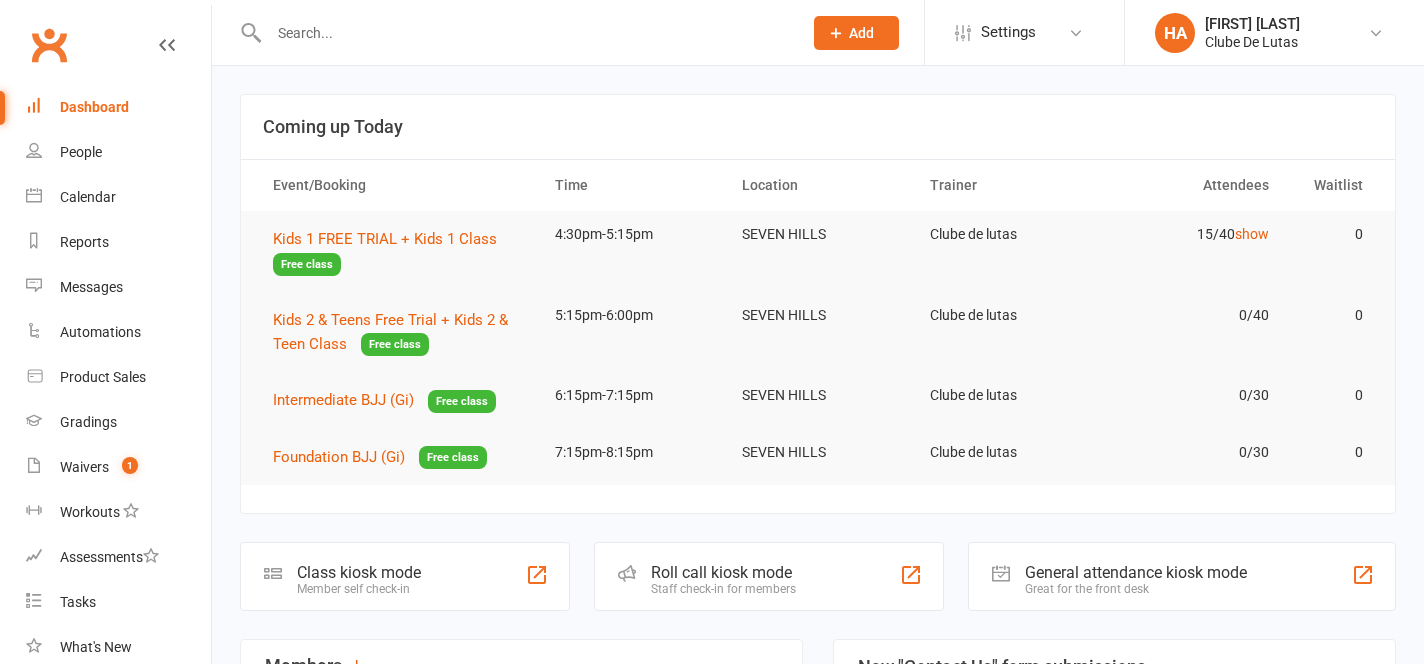 scroll, scrollTop: 0, scrollLeft: 0, axis: both 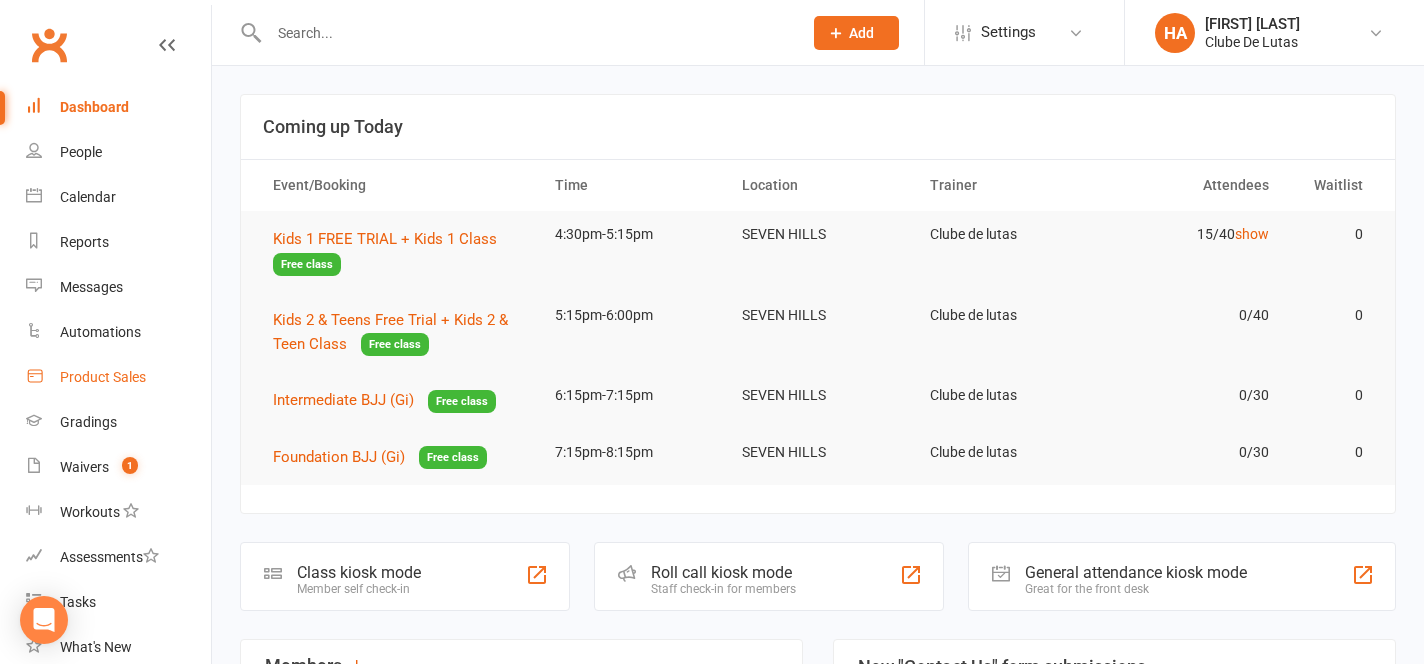click on "Product Sales" at bounding box center [118, 377] 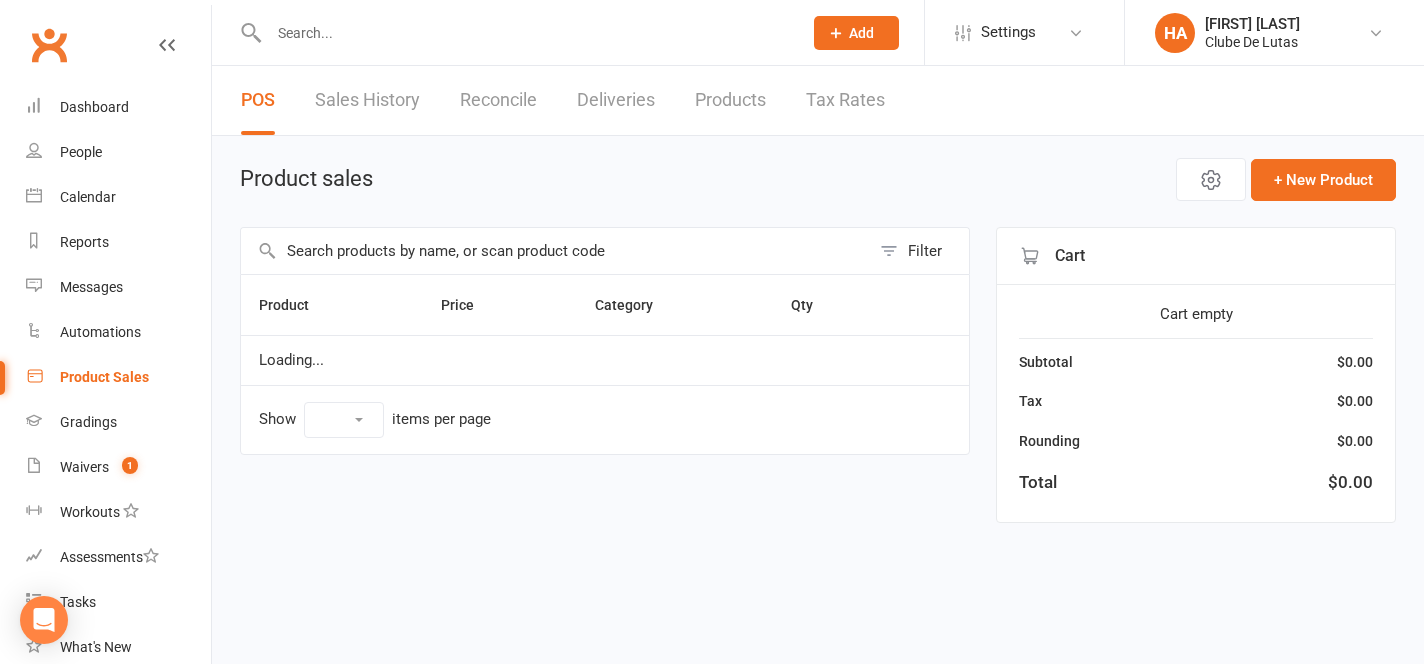 select on "25" 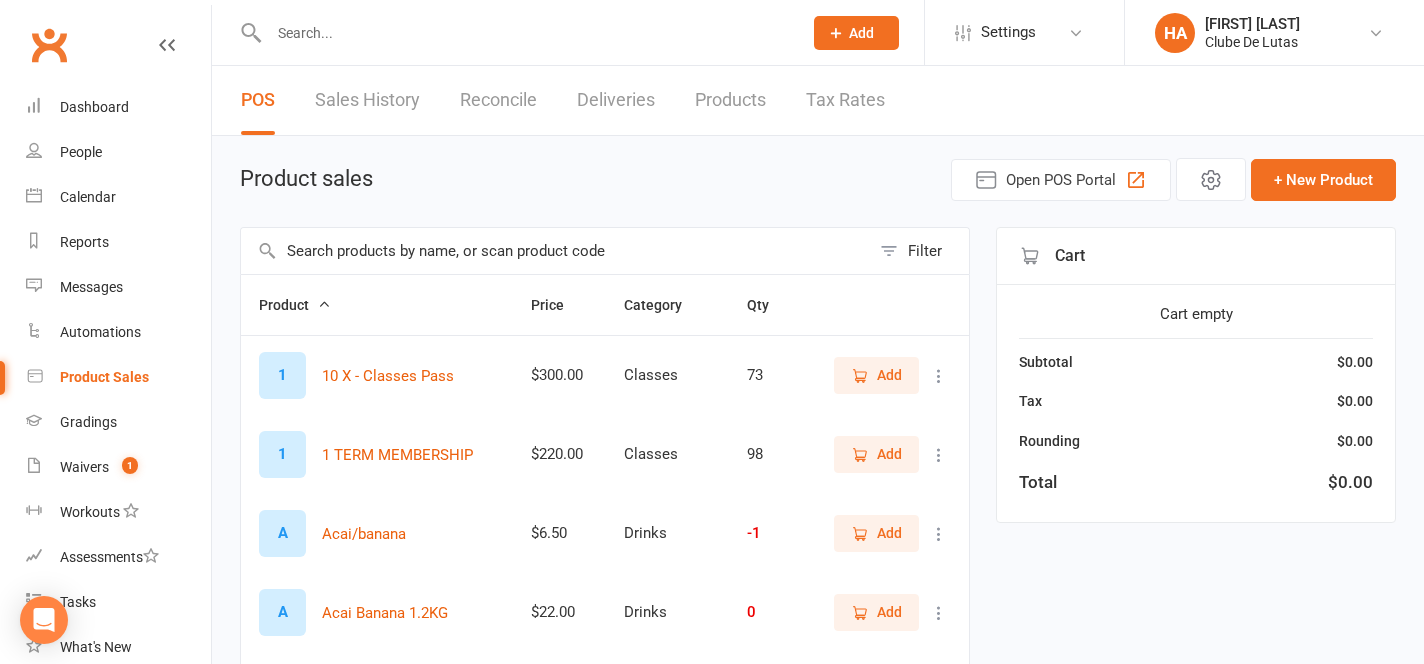 click at bounding box center [525, 33] 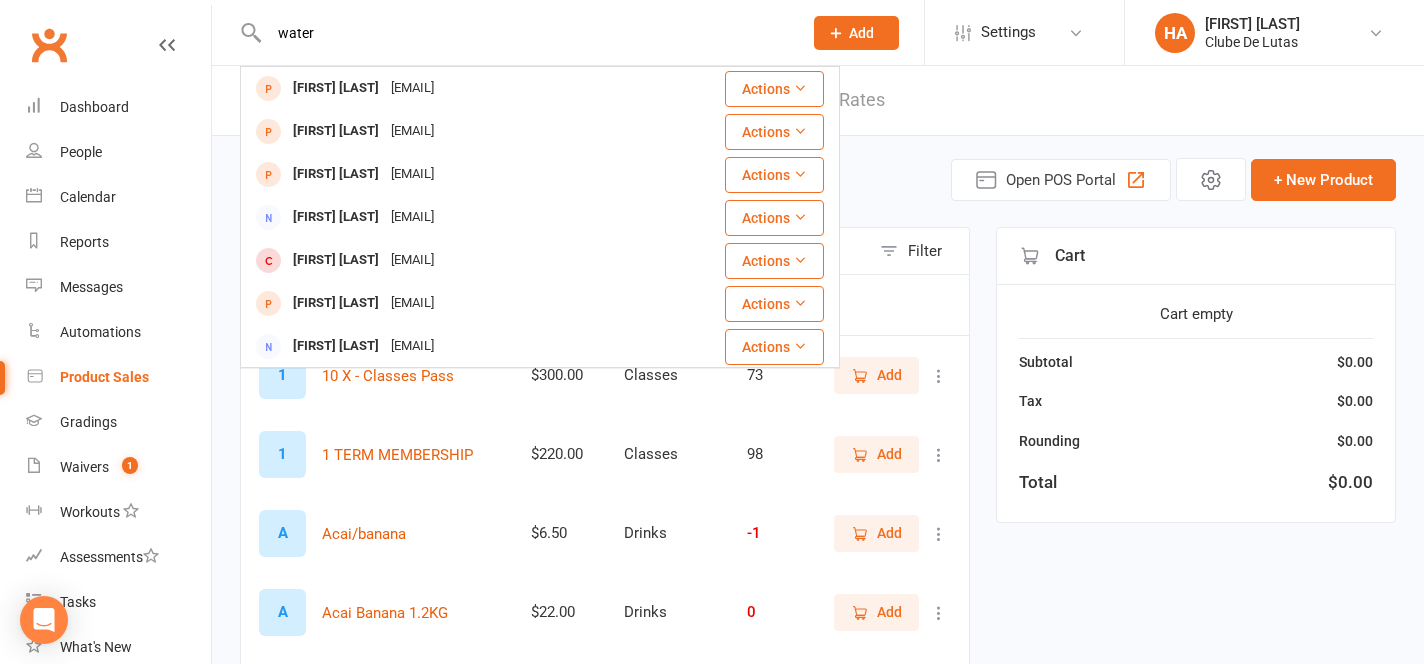 type on "water" 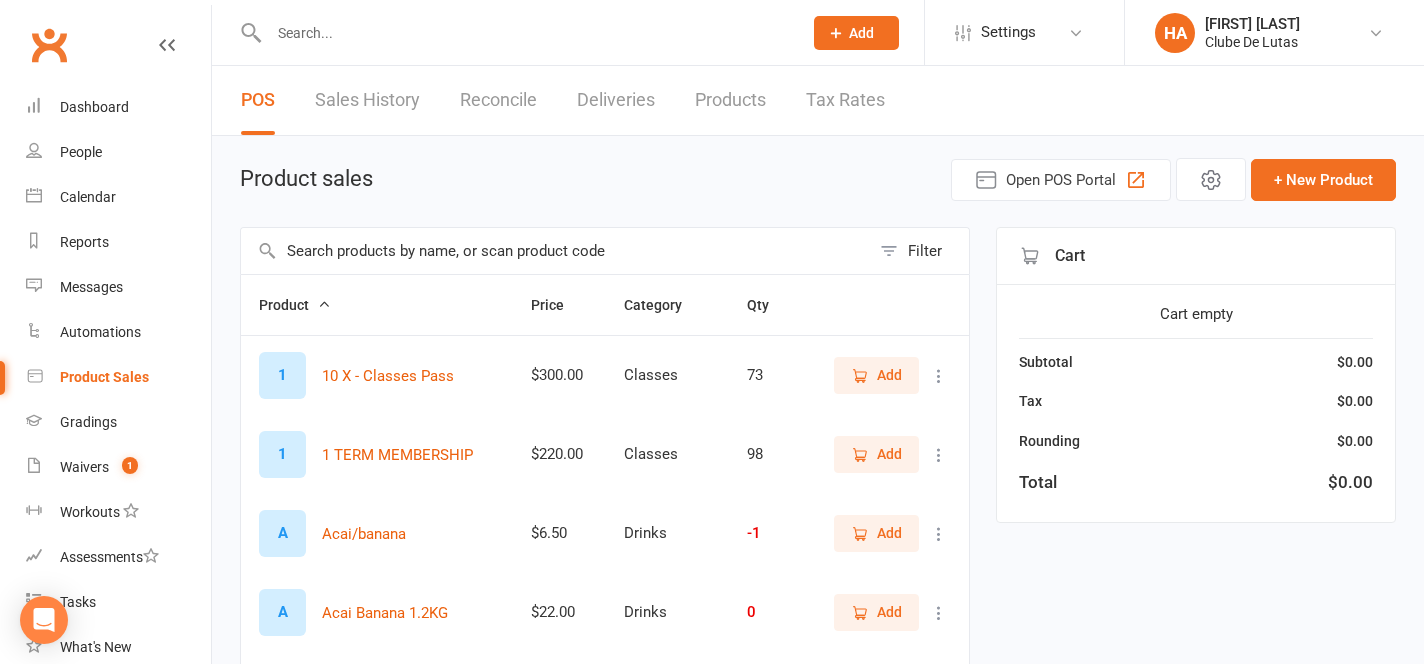 click at bounding box center (555, 251) 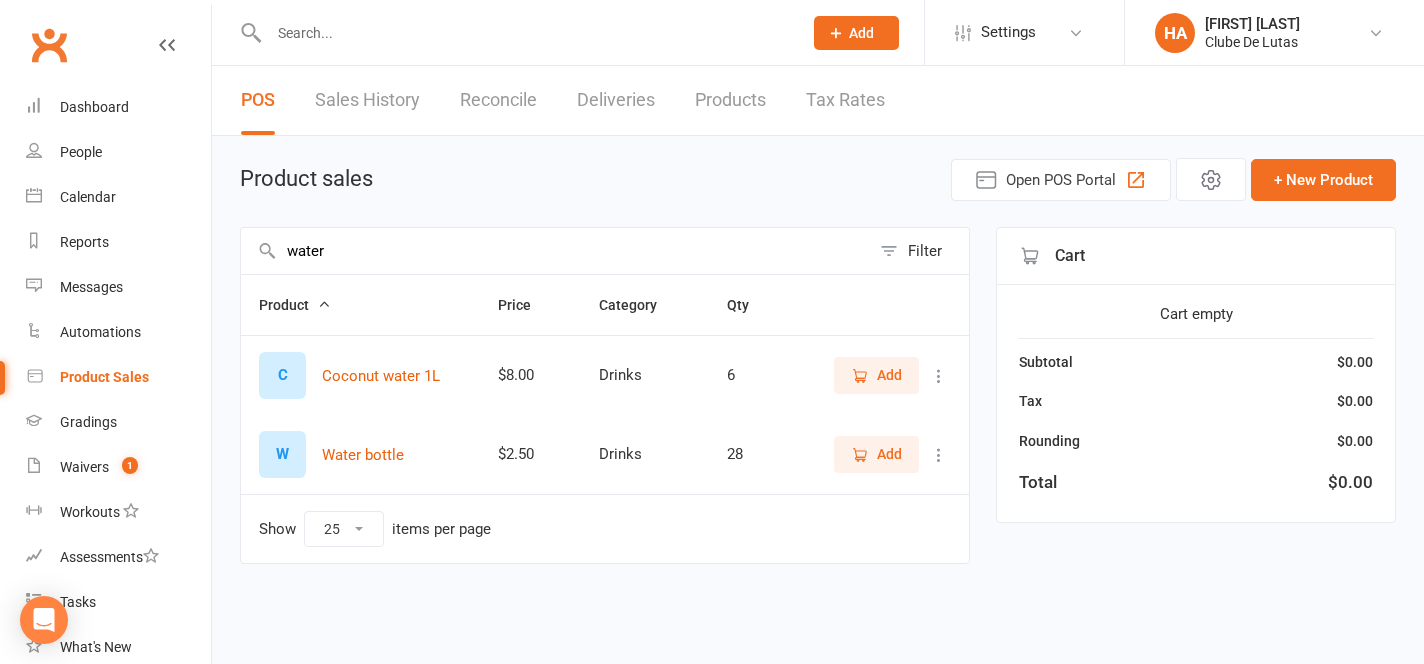 type on "water" 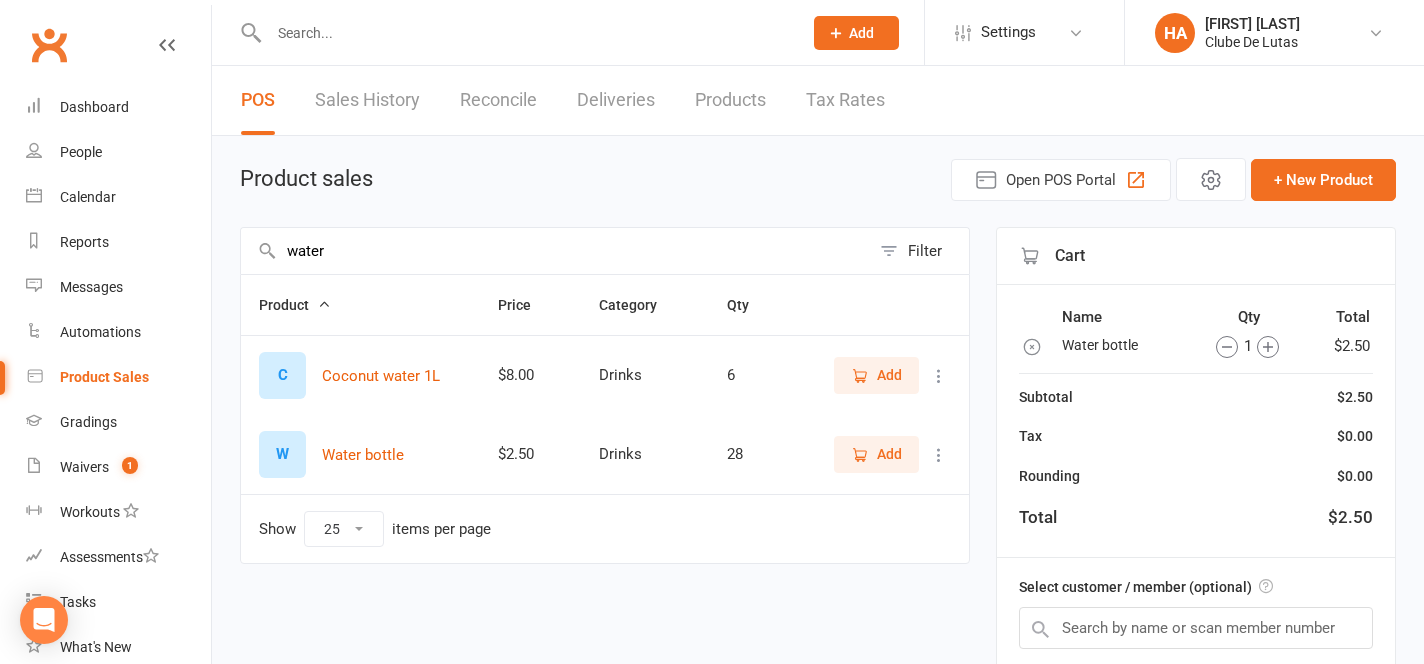 scroll, scrollTop: 194, scrollLeft: 0, axis: vertical 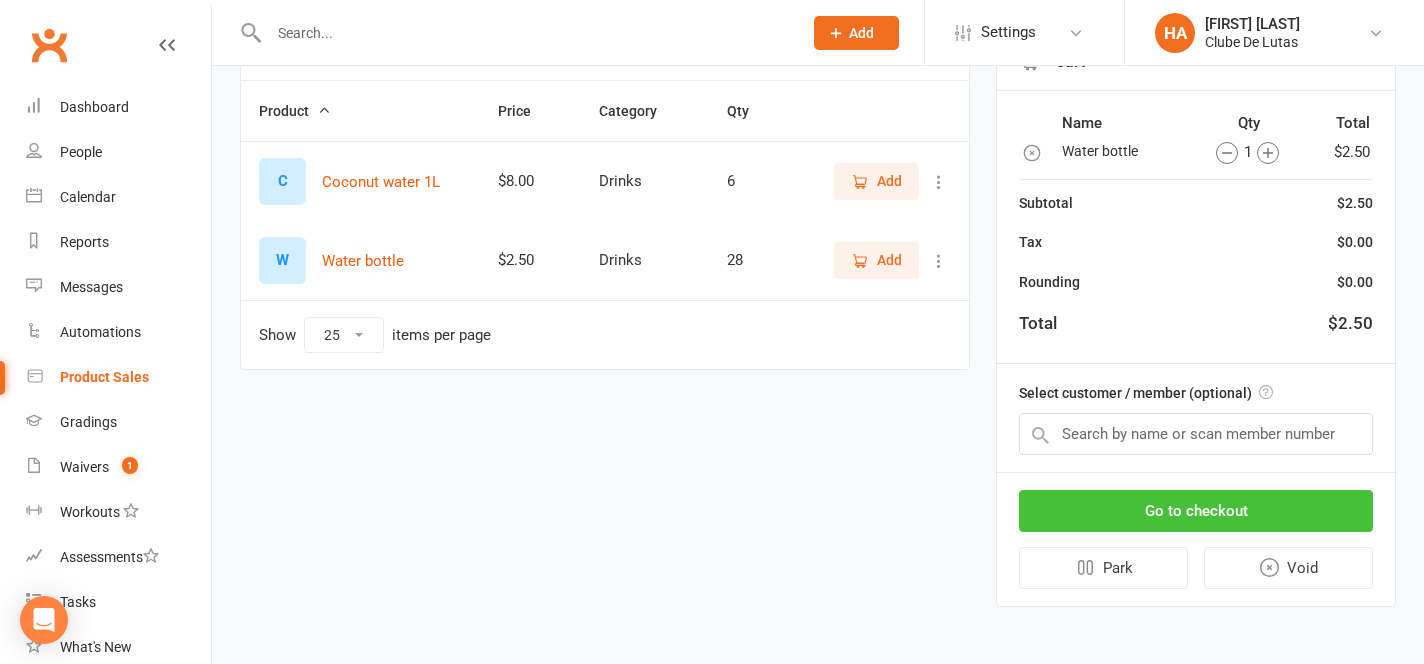 click on "Go to checkout" at bounding box center (1196, 511) 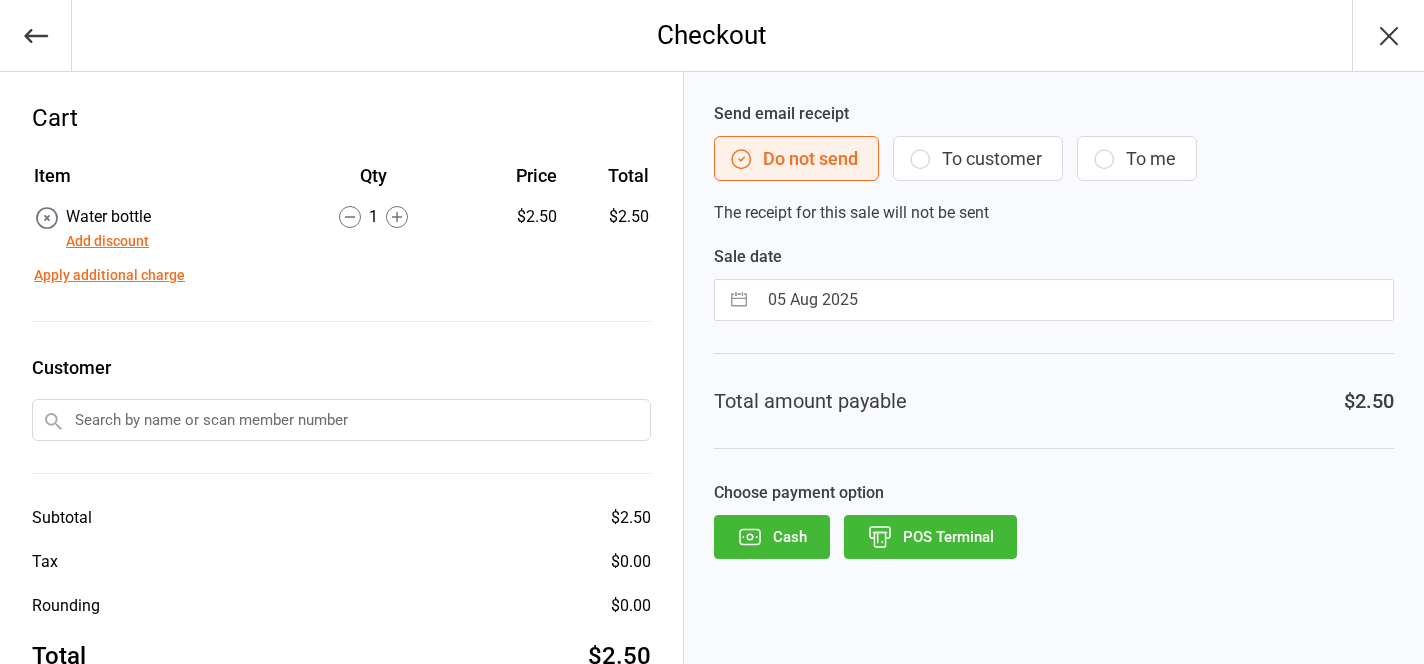 scroll, scrollTop: 0, scrollLeft: 0, axis: both 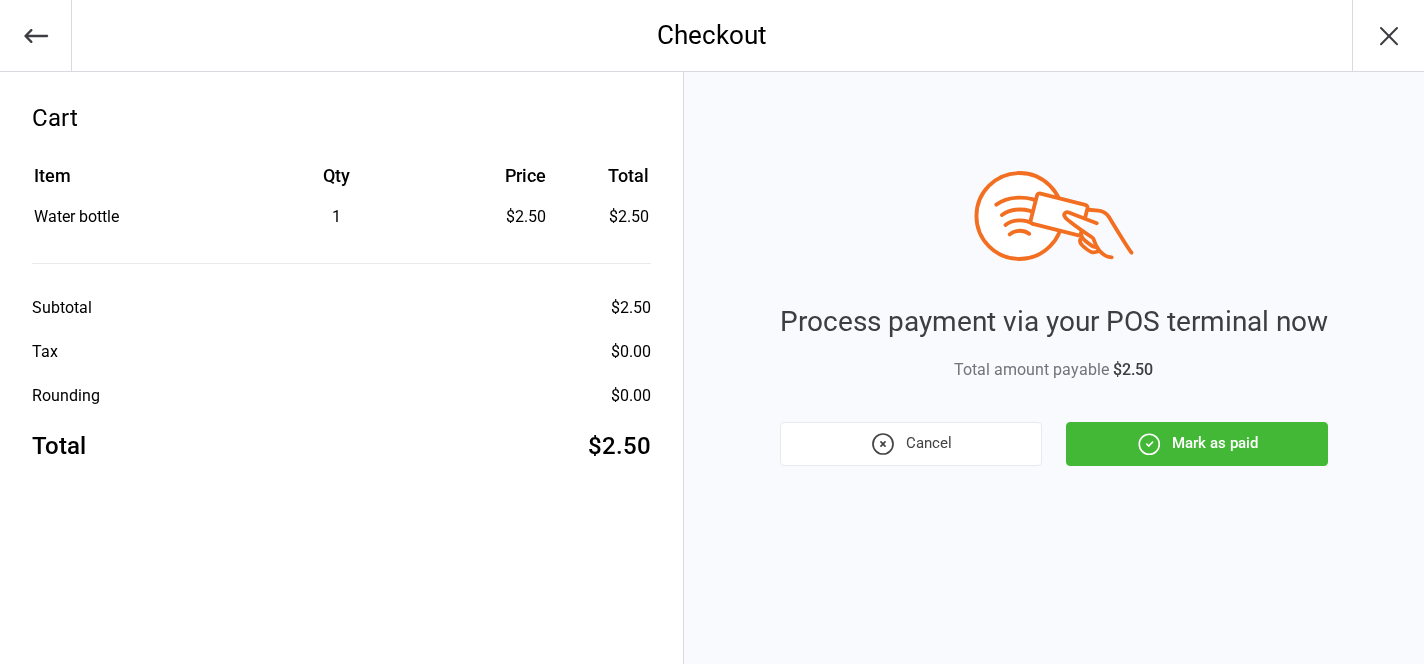 click 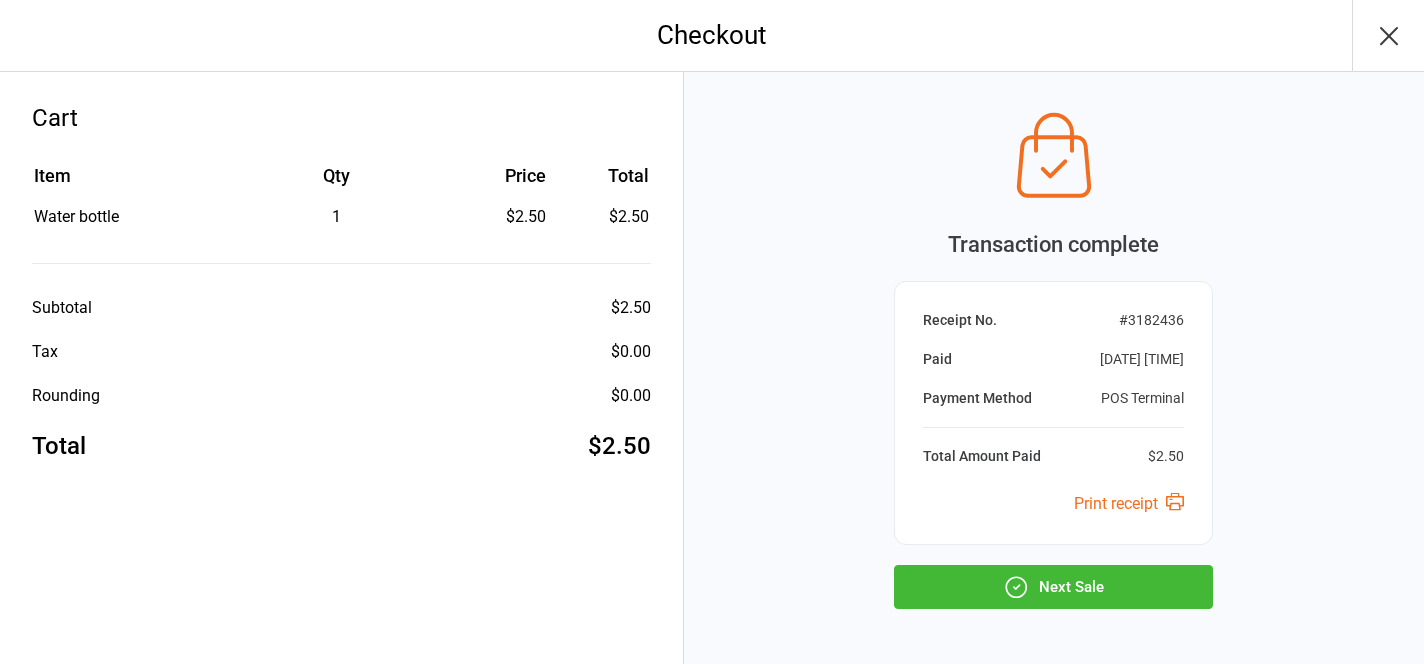 click on "Next Sale" at bounding box center [1053, 587] 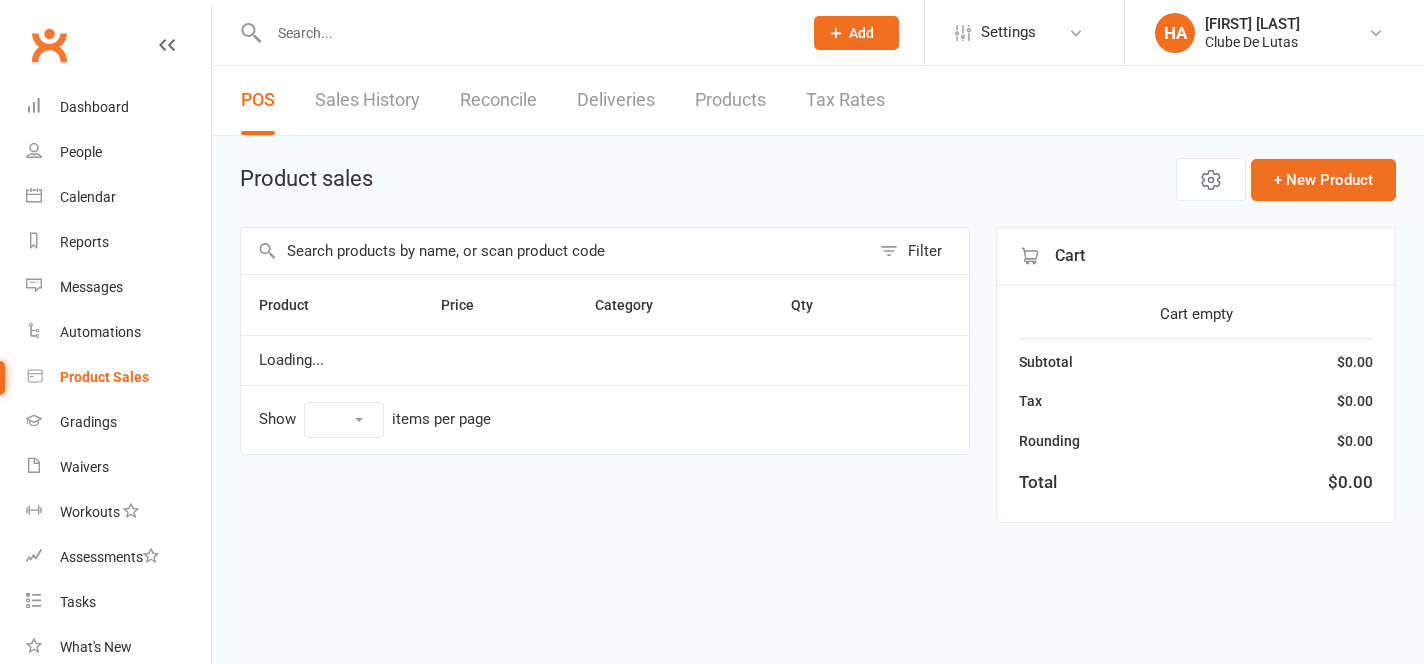 select on "25" 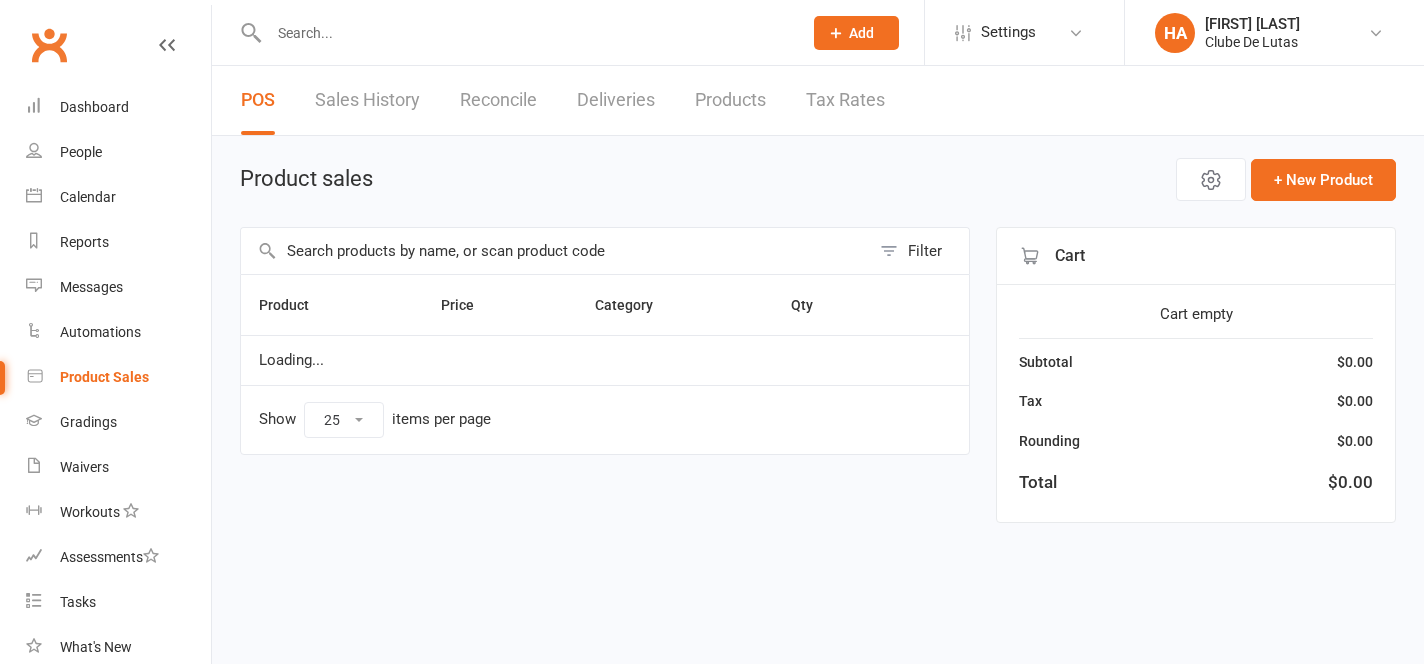 scroll, scrollTop: 0, scrollLeft: 0, axis: both 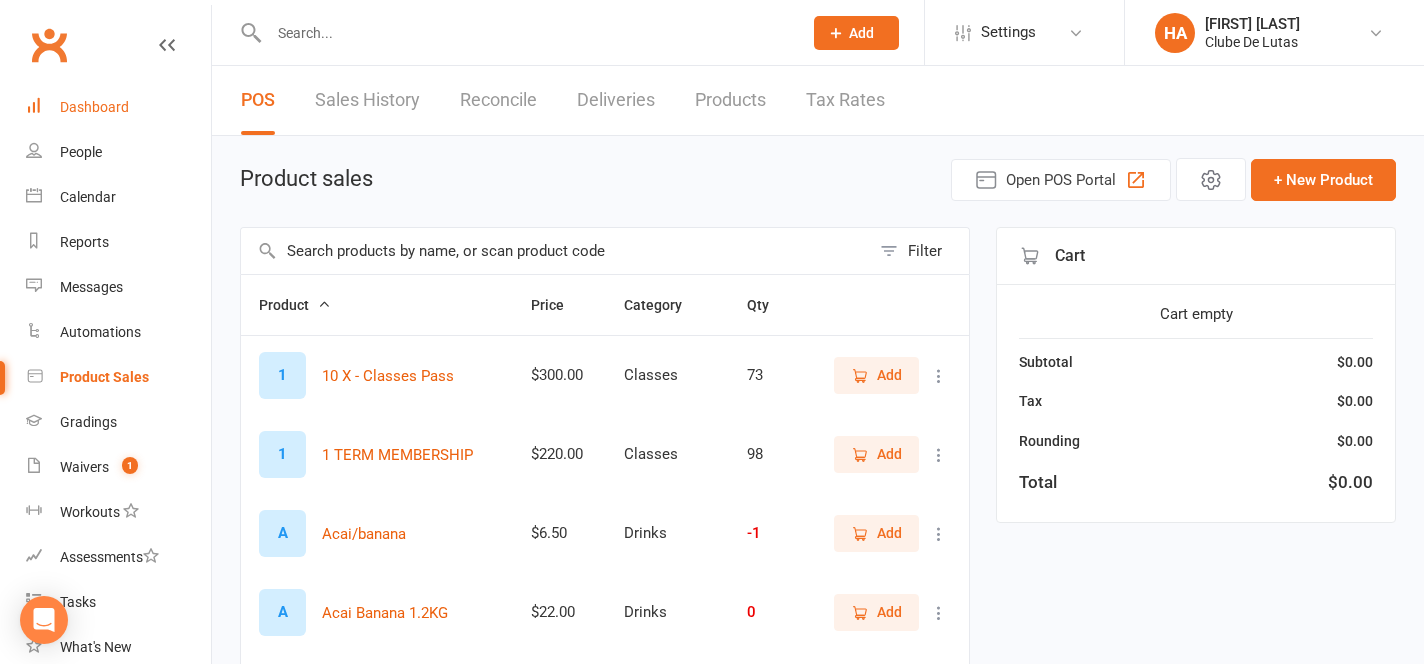 click on "Dashboard" at bounding box center [94, 107] 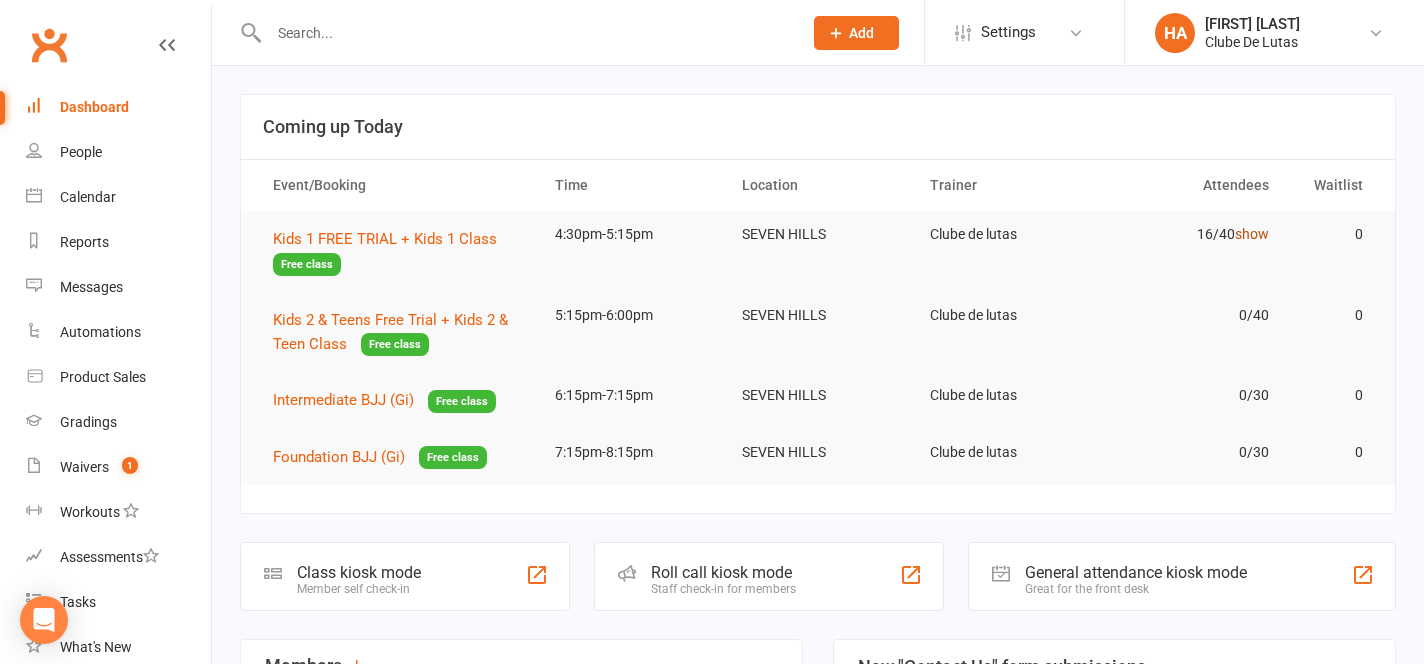 click on "show" at bounding box center [1252, 234] 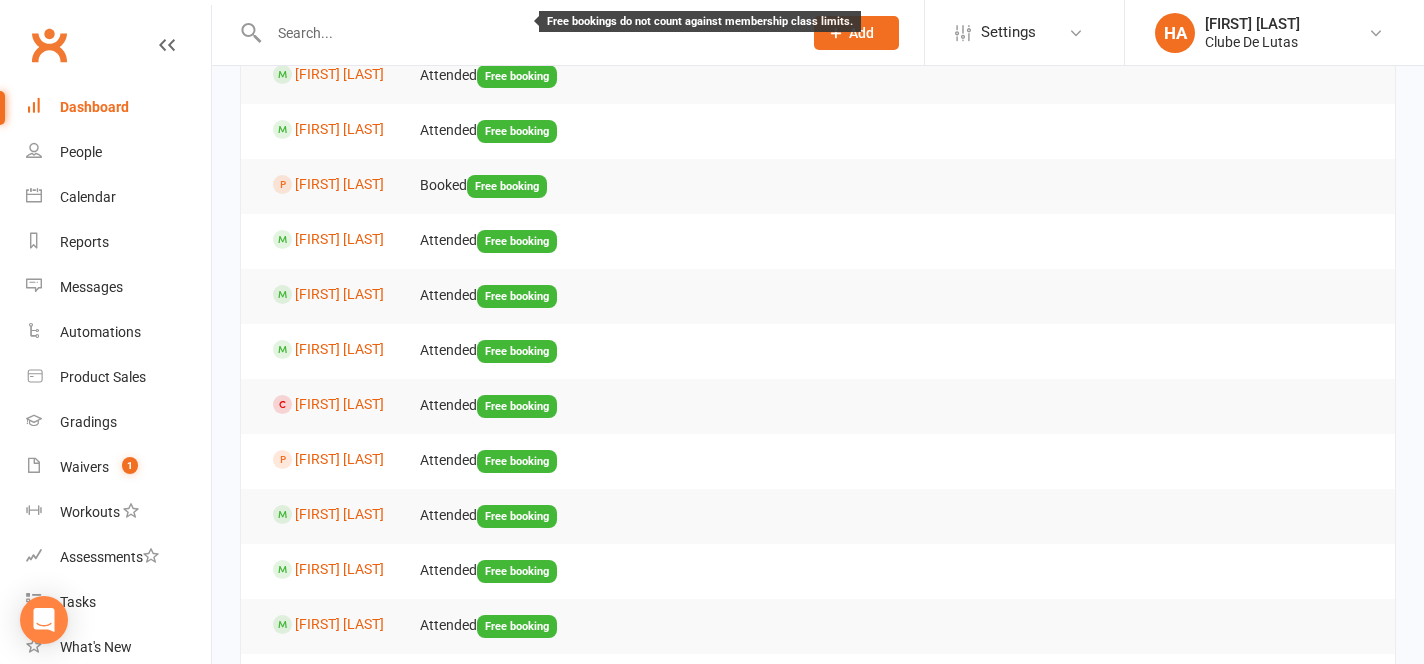 scroll, scrollTop: 297, scrollLeft: 0, axis: vertical 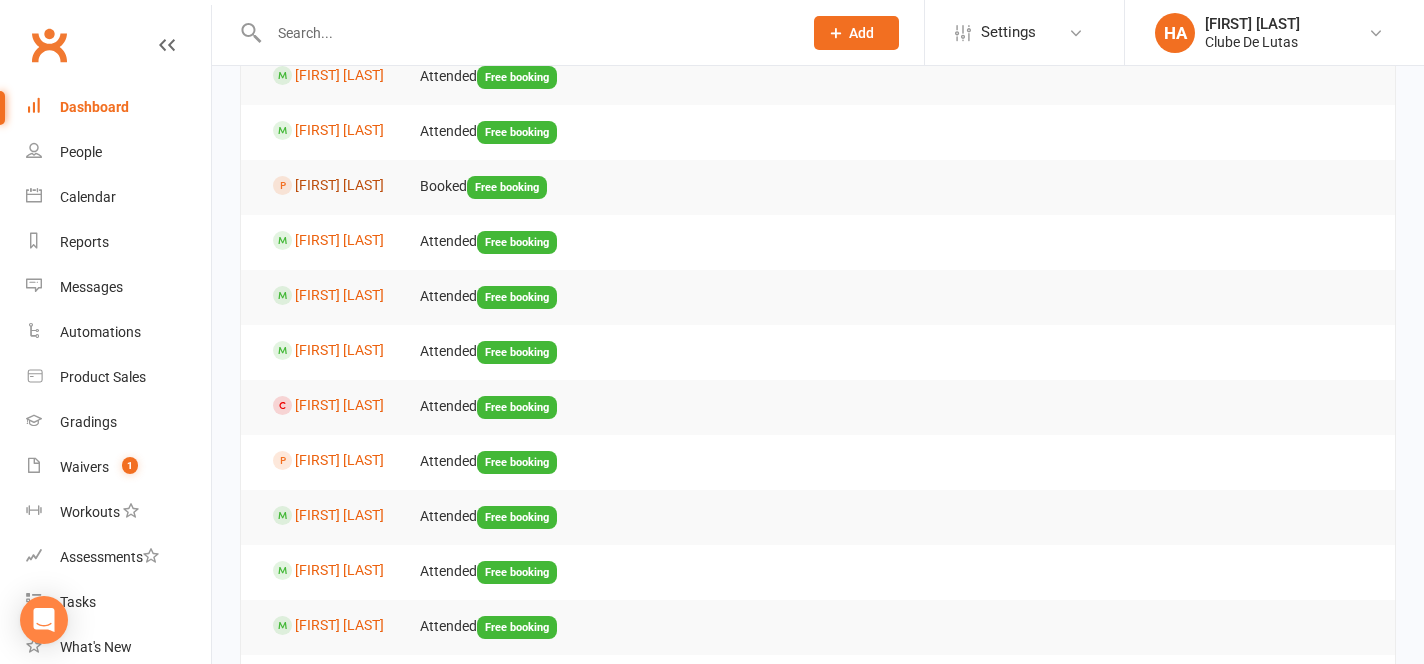 click on "Candice Daniec" at bounding box center (339, 185) 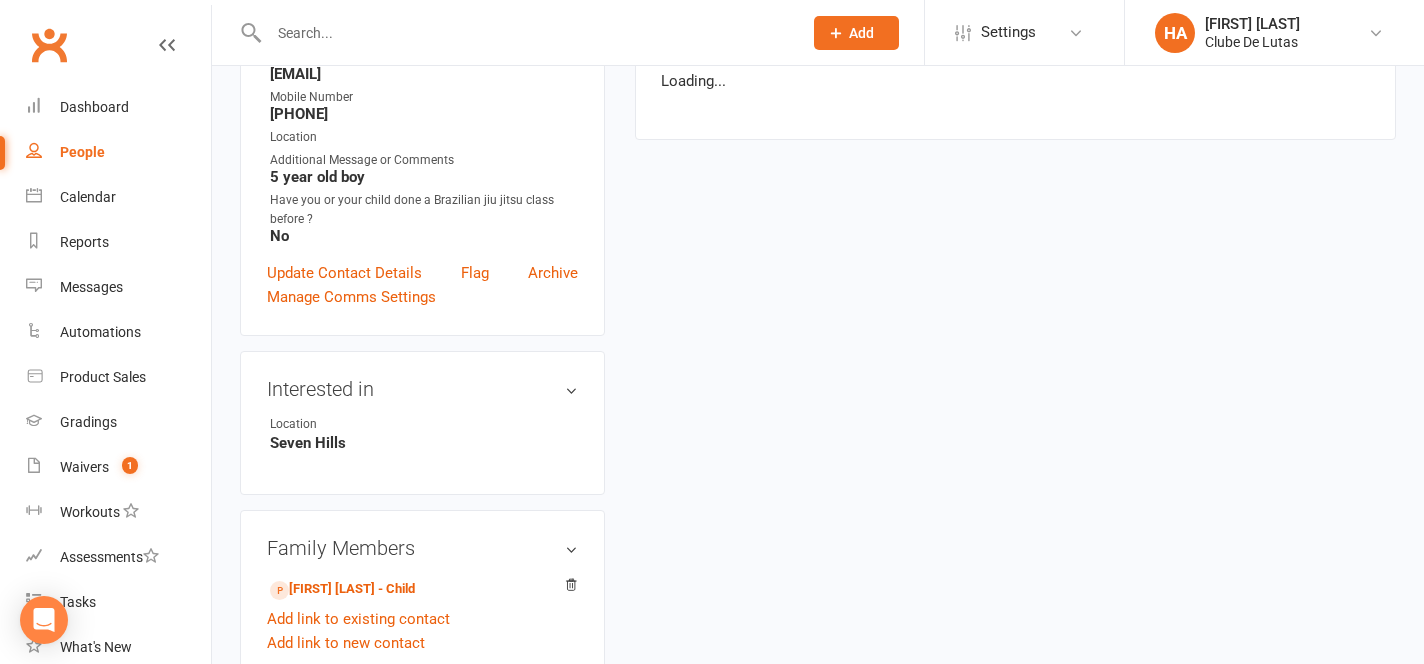 scroll, scrollTop: 0, scrollLeft: 0, axis: both 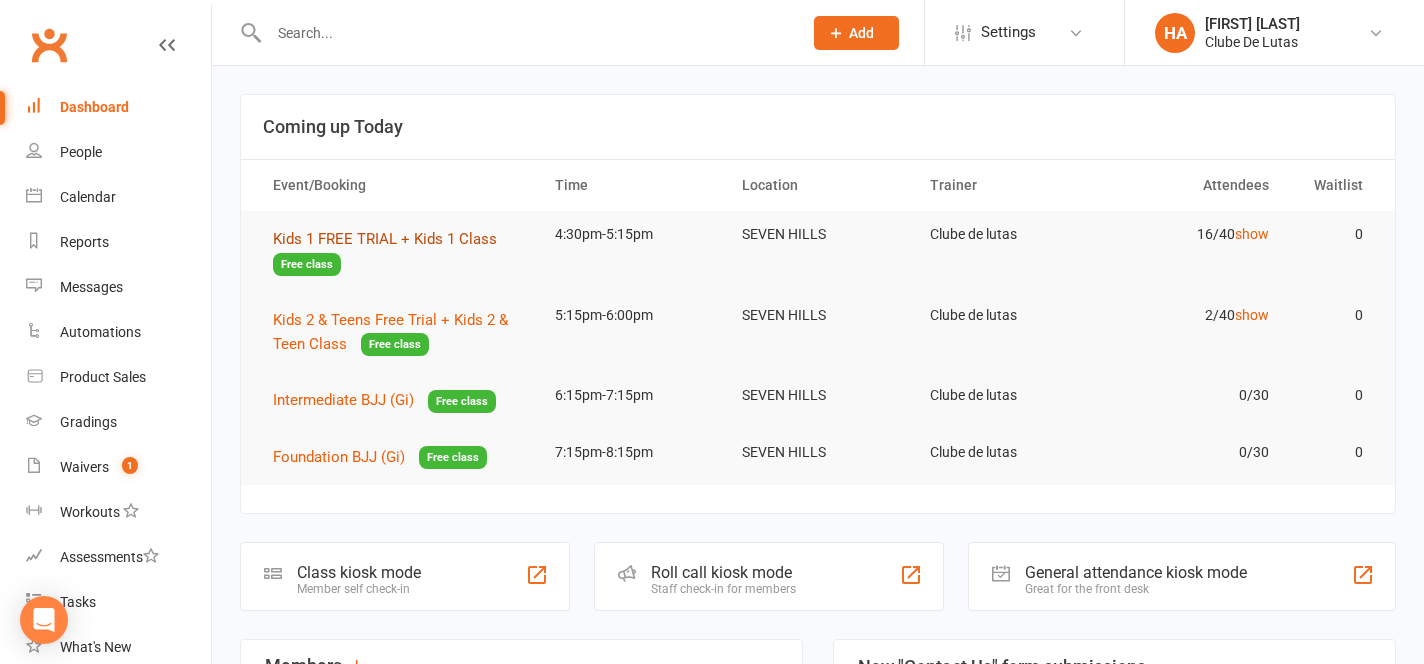 click on "Kids 1 FREE TRIAL + Kids 1 Class" at bounding box center (385, 239) 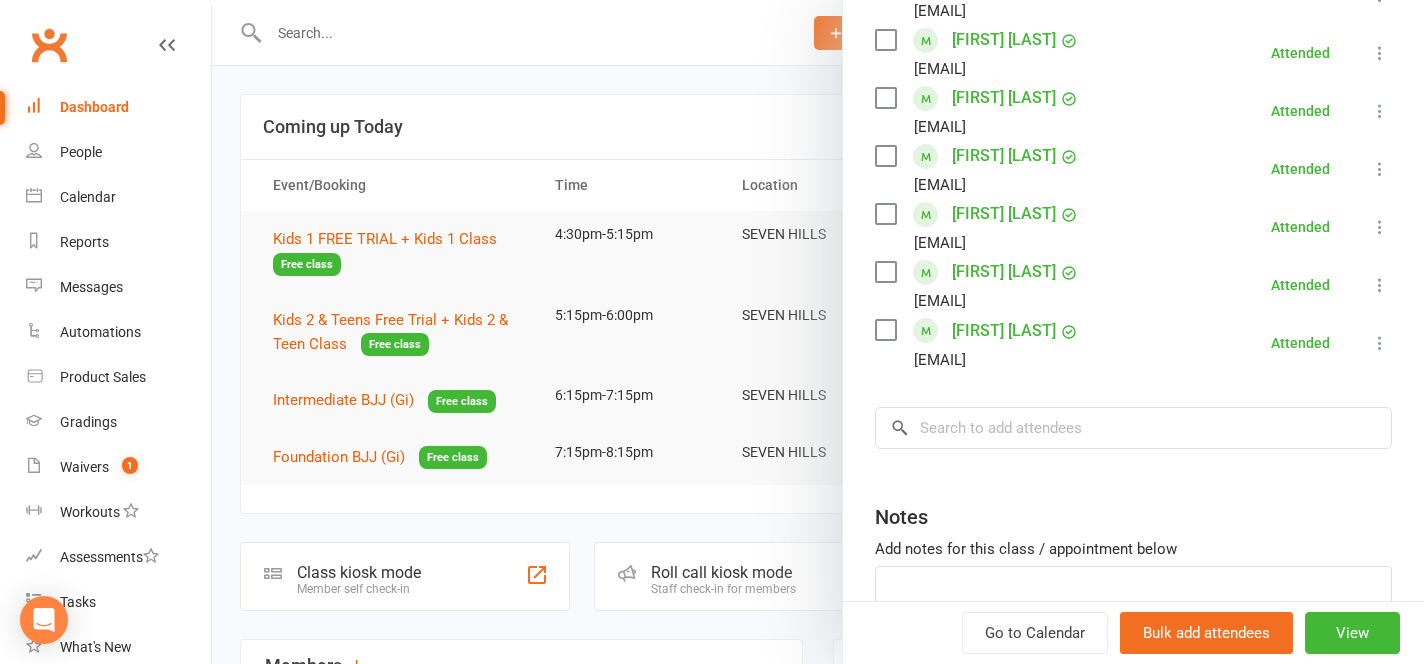 scroll, scrollTop: 1058, scrollLeft: 0, axis: vertical 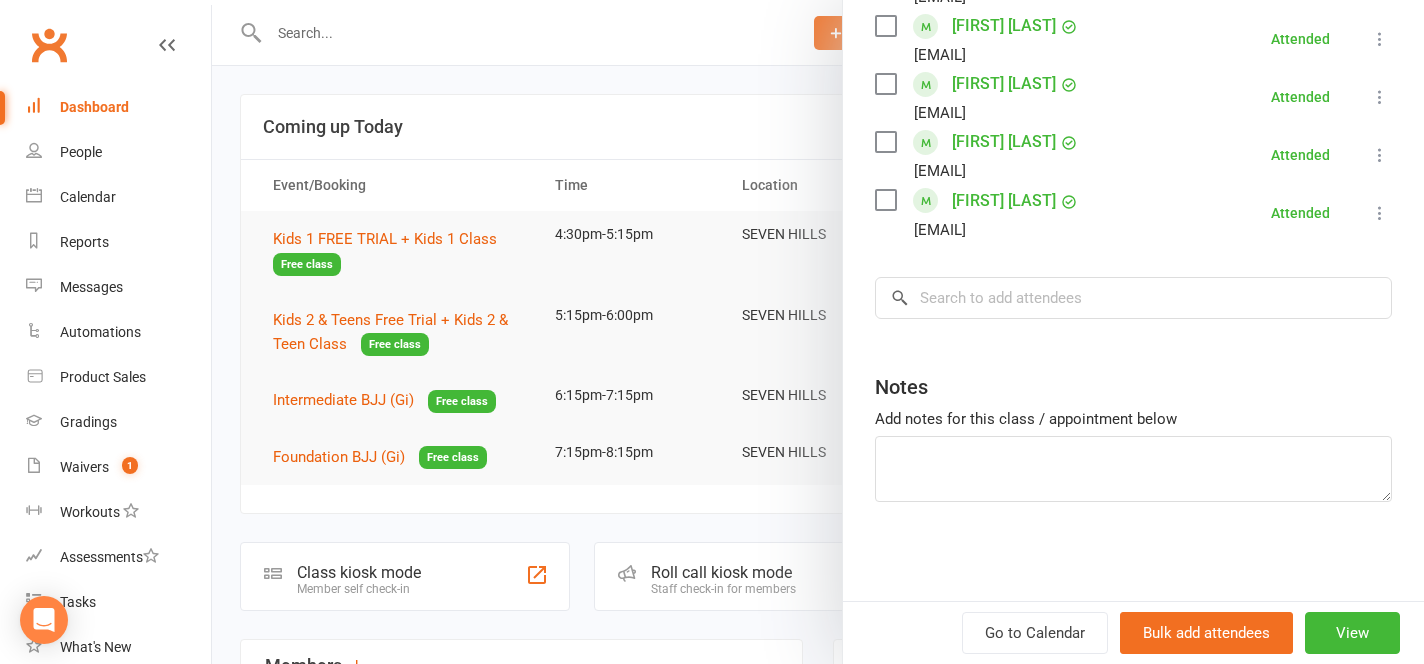 click at bounding box center [818, 332] 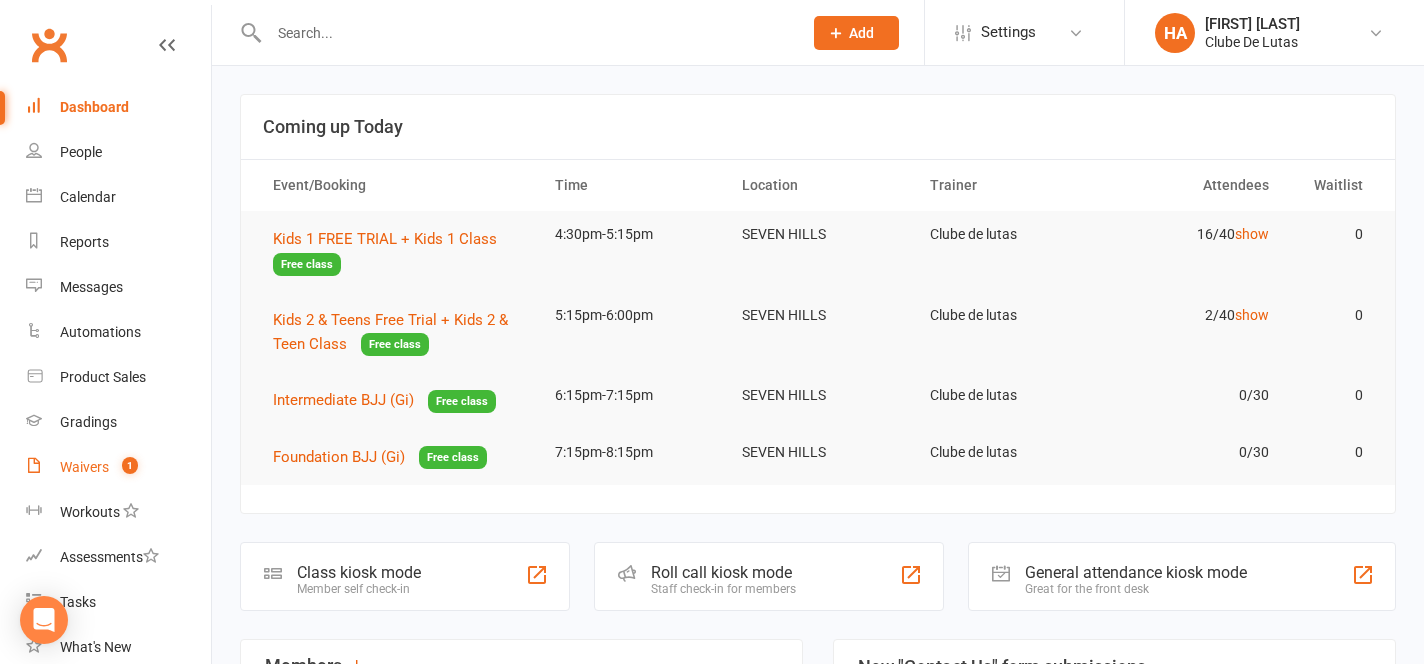 click on "Waivers   1" at bounding box center [118, 467] 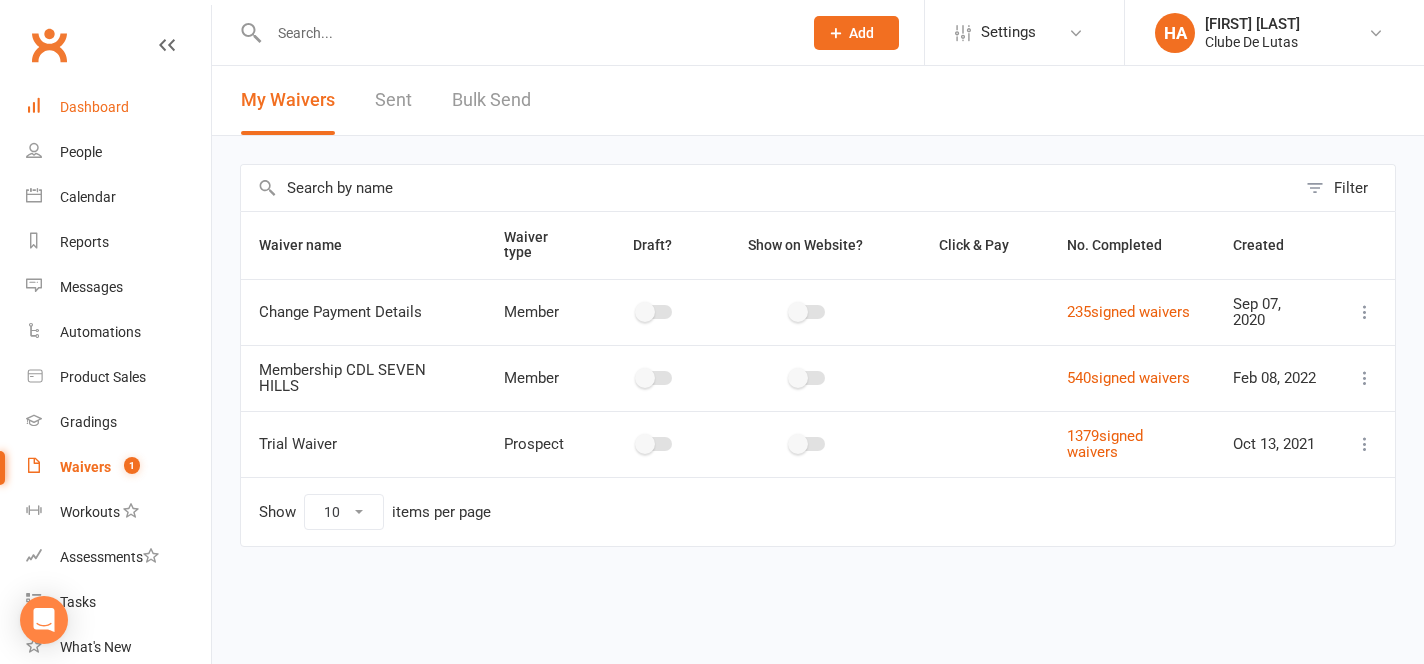 click on "Dashboard" at bounding box center [118, 107] 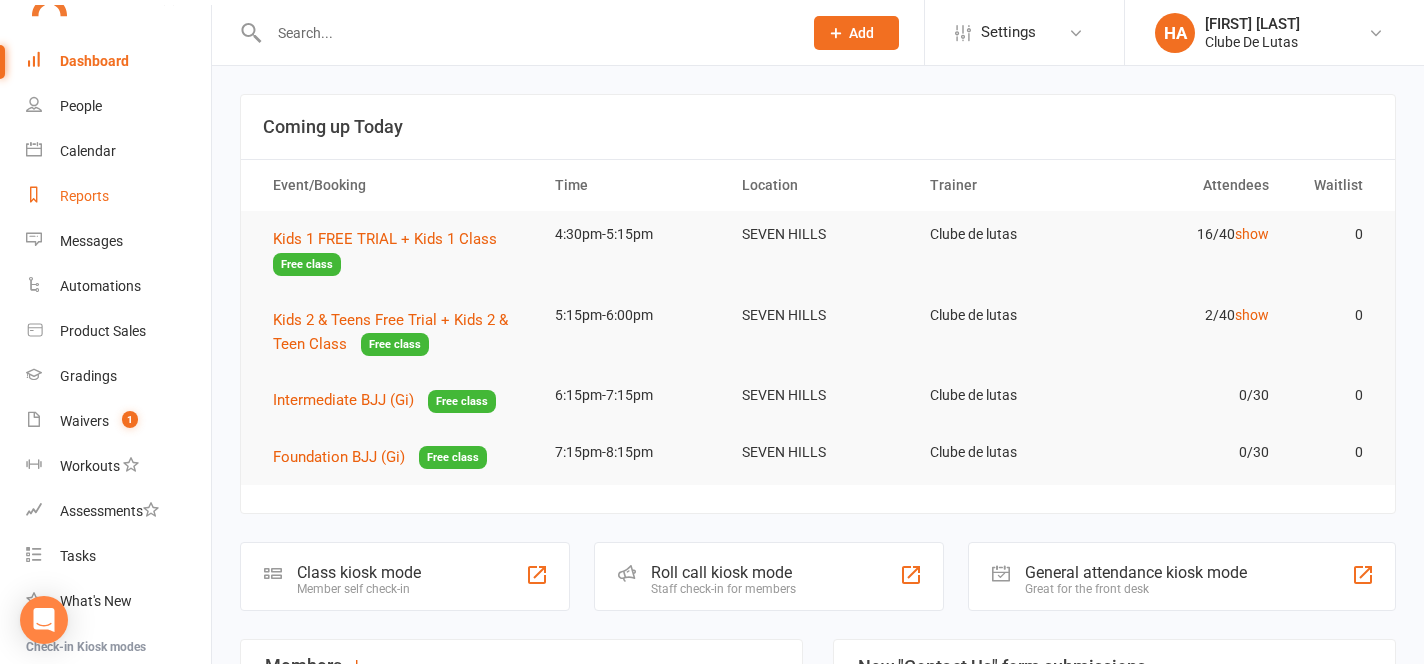 scroll, scrollTop: 0, scrollLeft: 0, axis: both 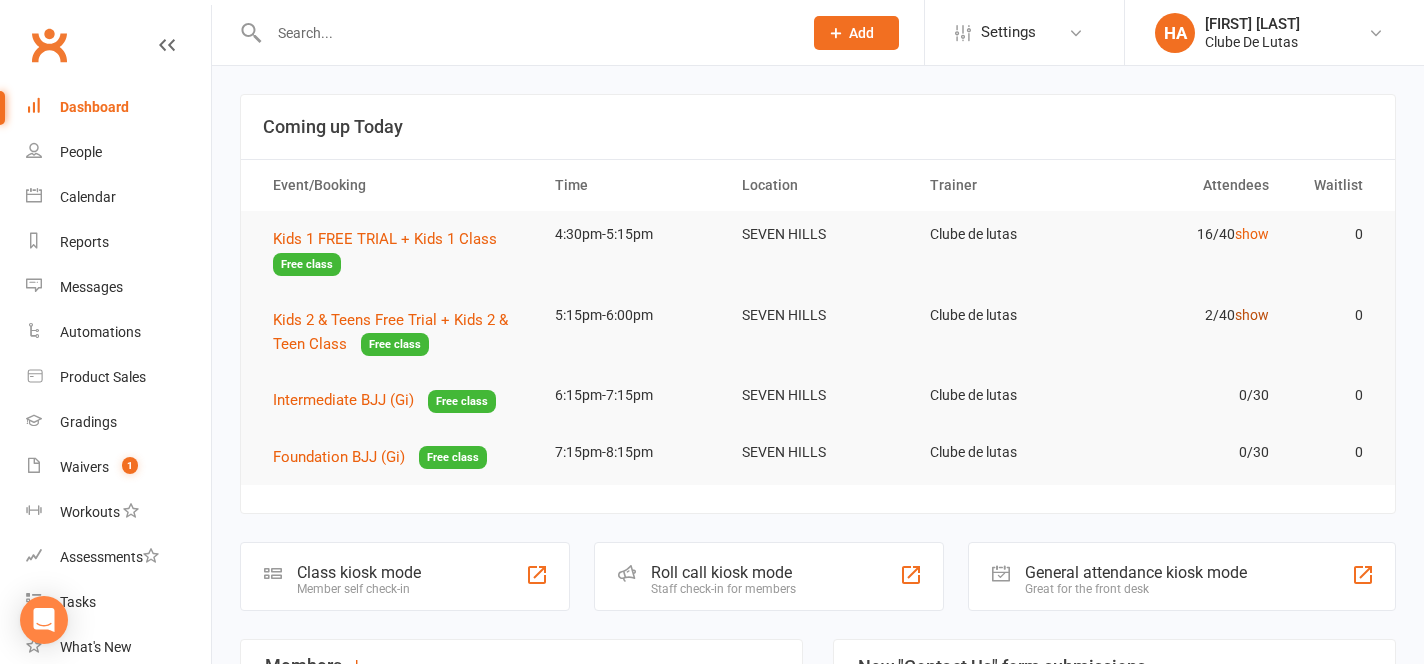 click on "show" at bounding box center [1252, 315] 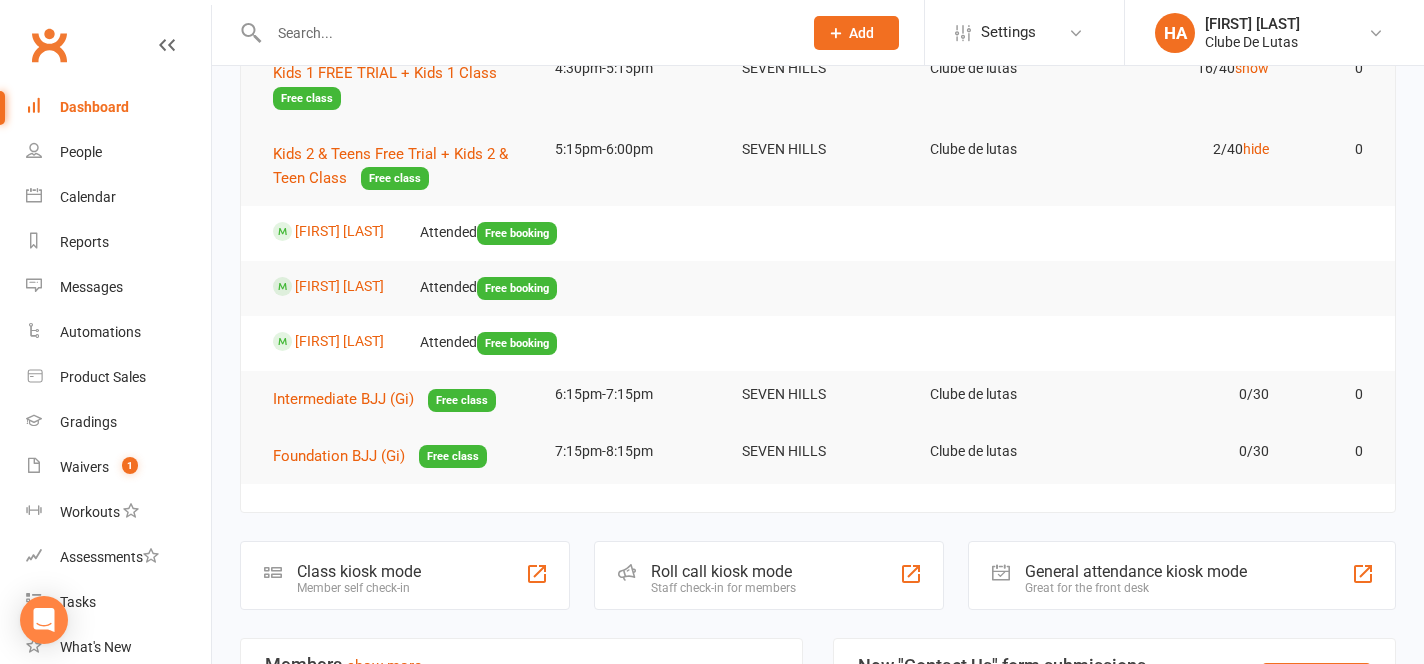 scroll, scrollTop: 0, scrollLeft: 0, axis: both 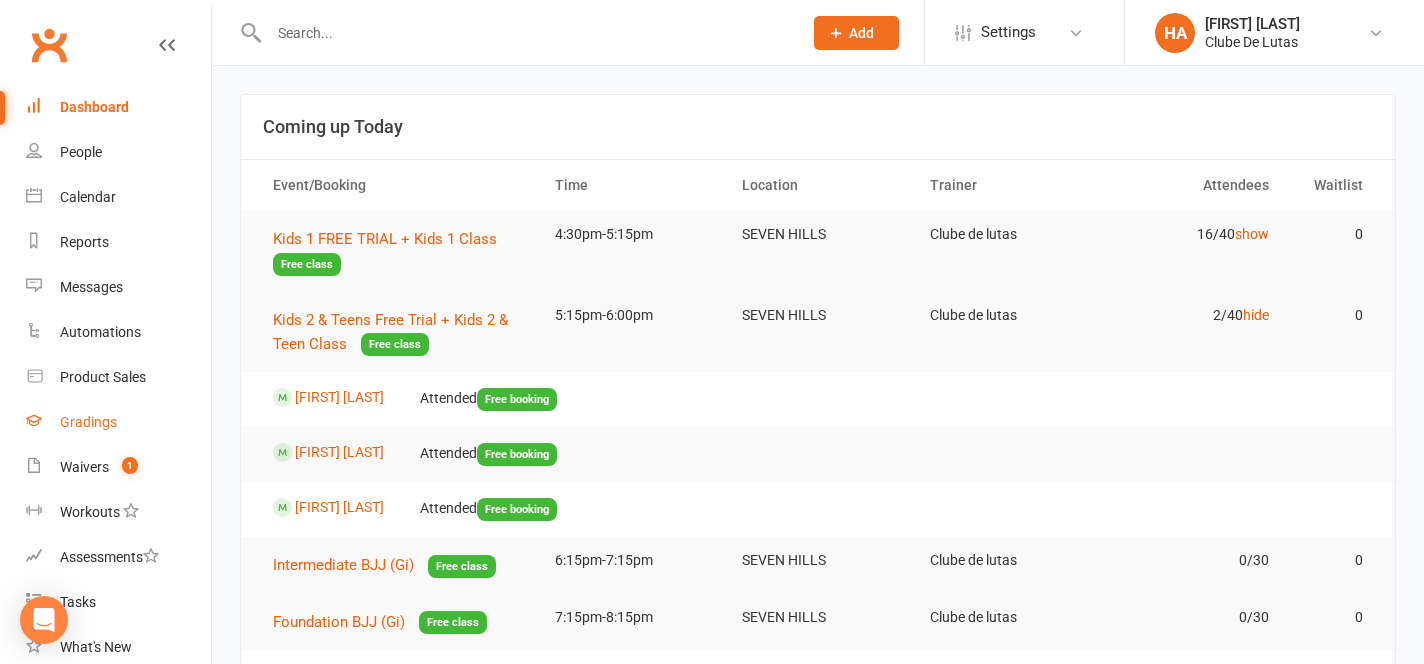 click on "Gradings" at bounding box center [88, 422] 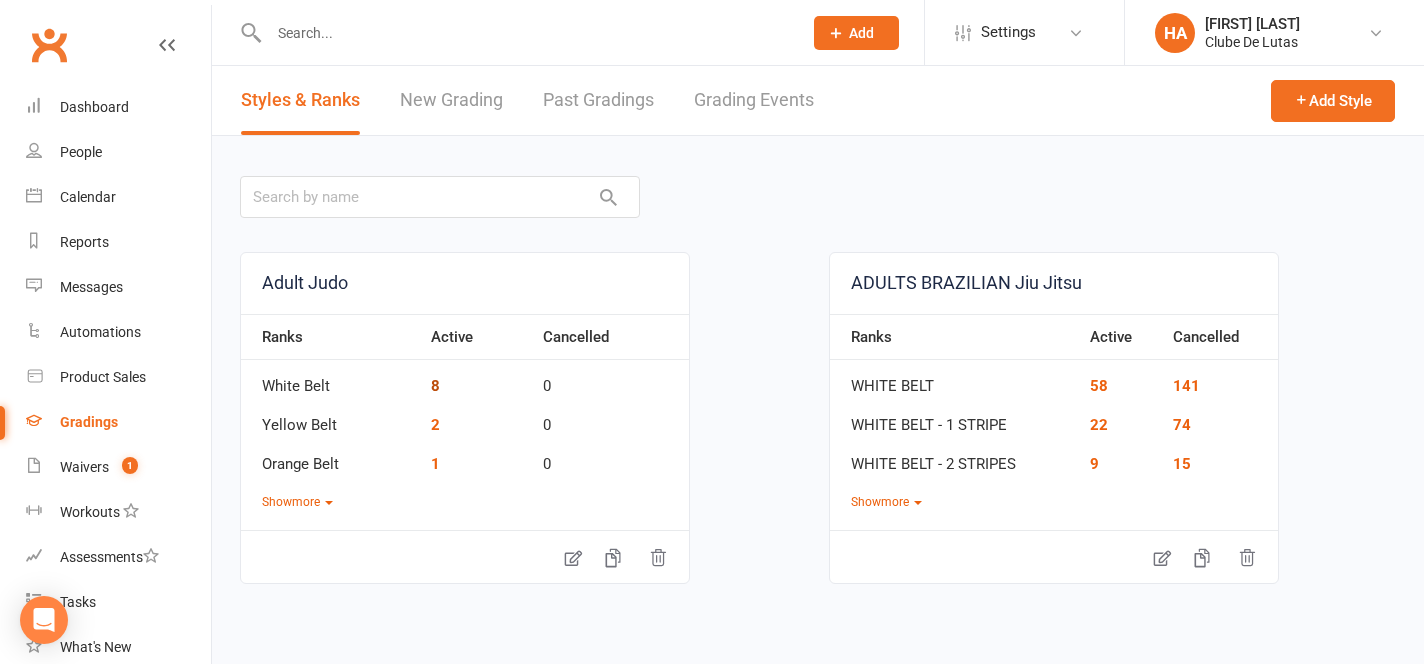 click on "8" at bounding box center [435, 386] 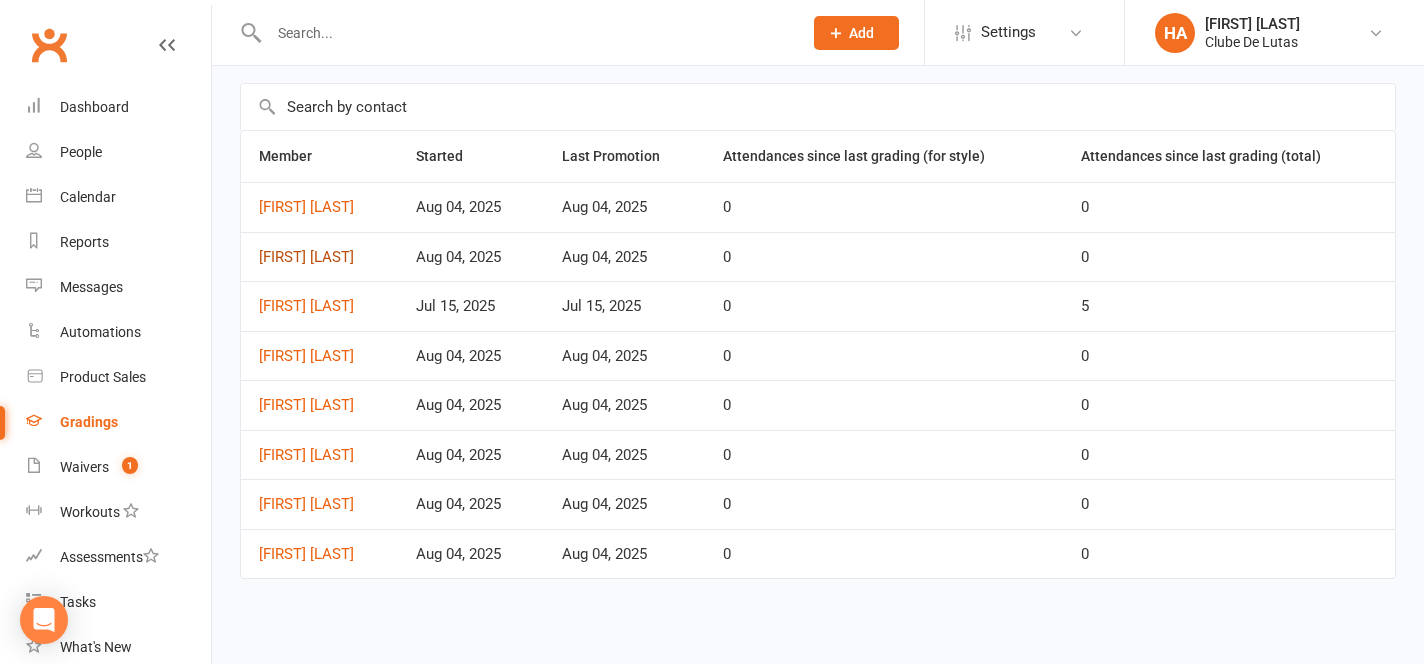 scroll, scrollTop: 0, scrollLeft: 0, axis: both 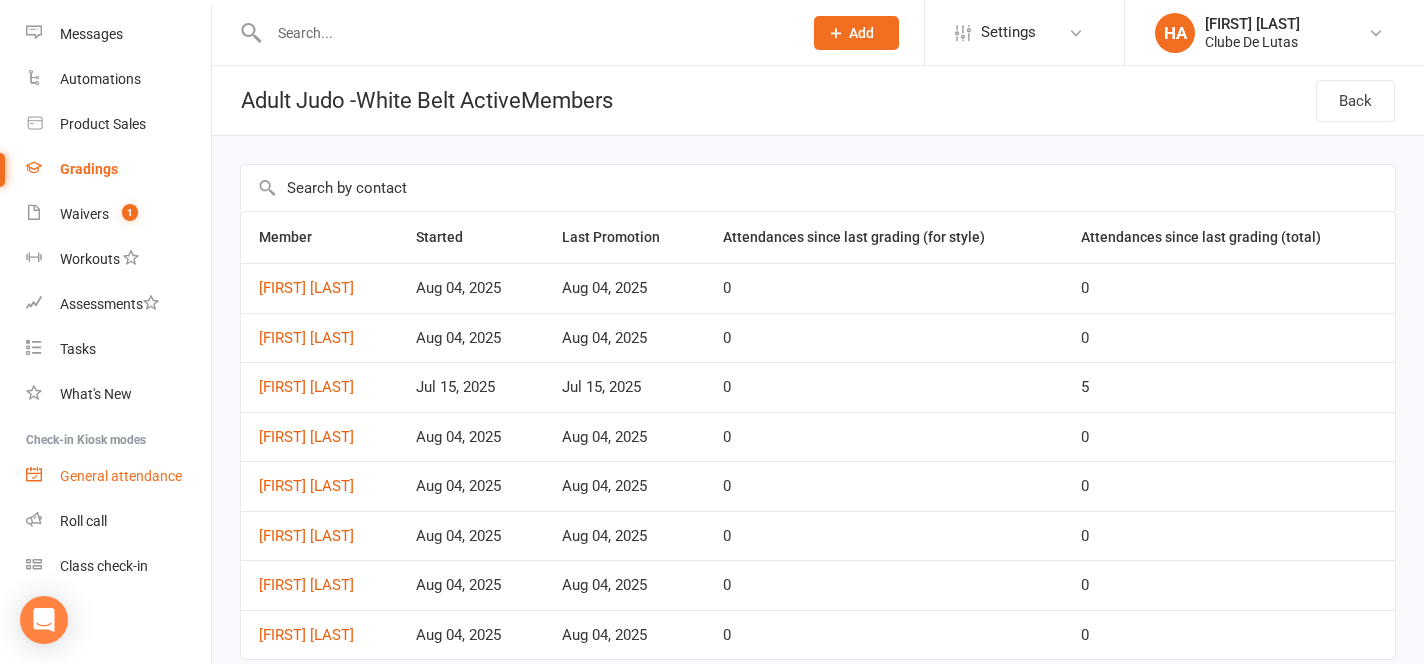 click on "General attendance" at bounding box center [121, 476] 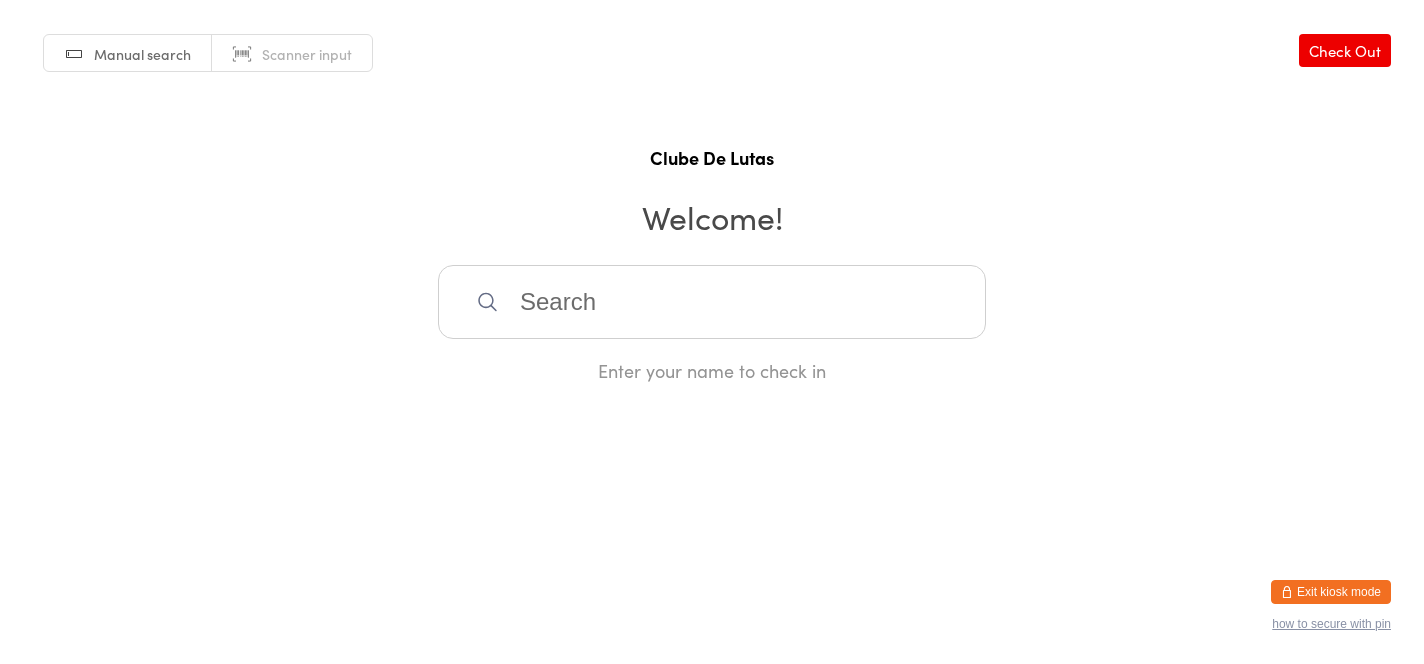 scroll, scrollTop: 0, scrollLeft: 0, axis: both 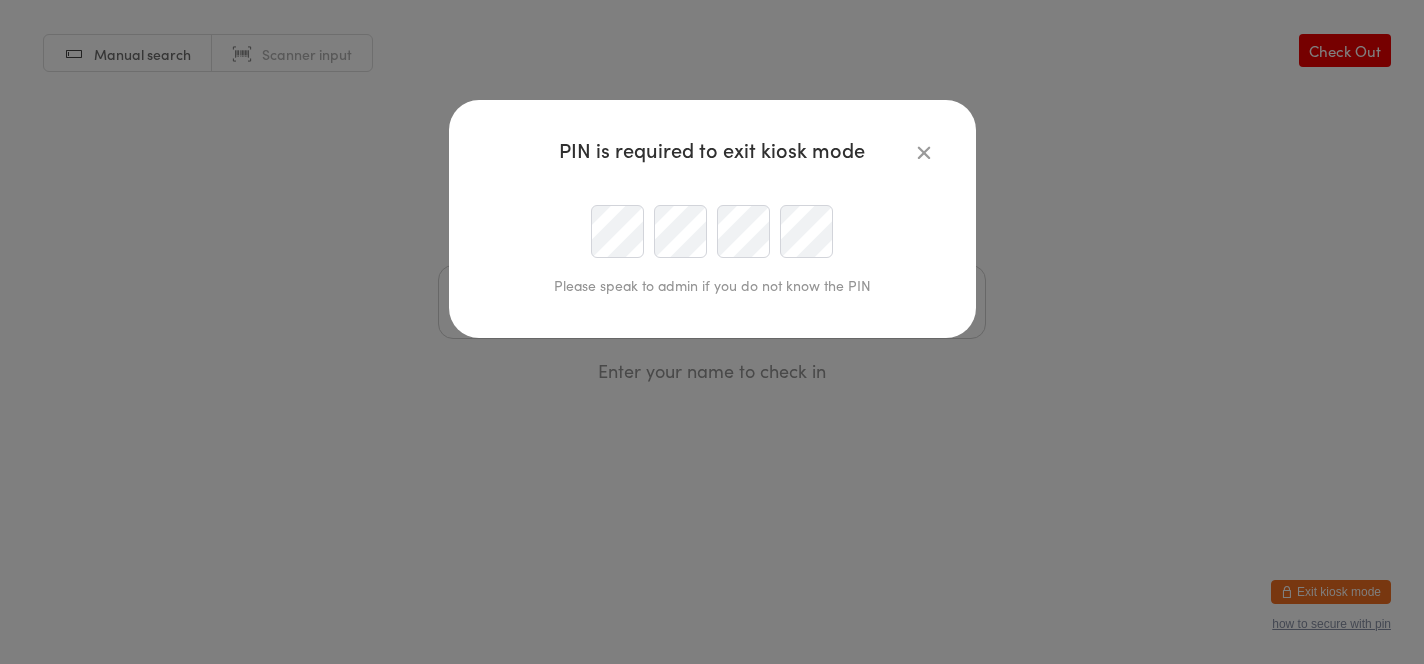 type on "[USERNAME]@example.com" 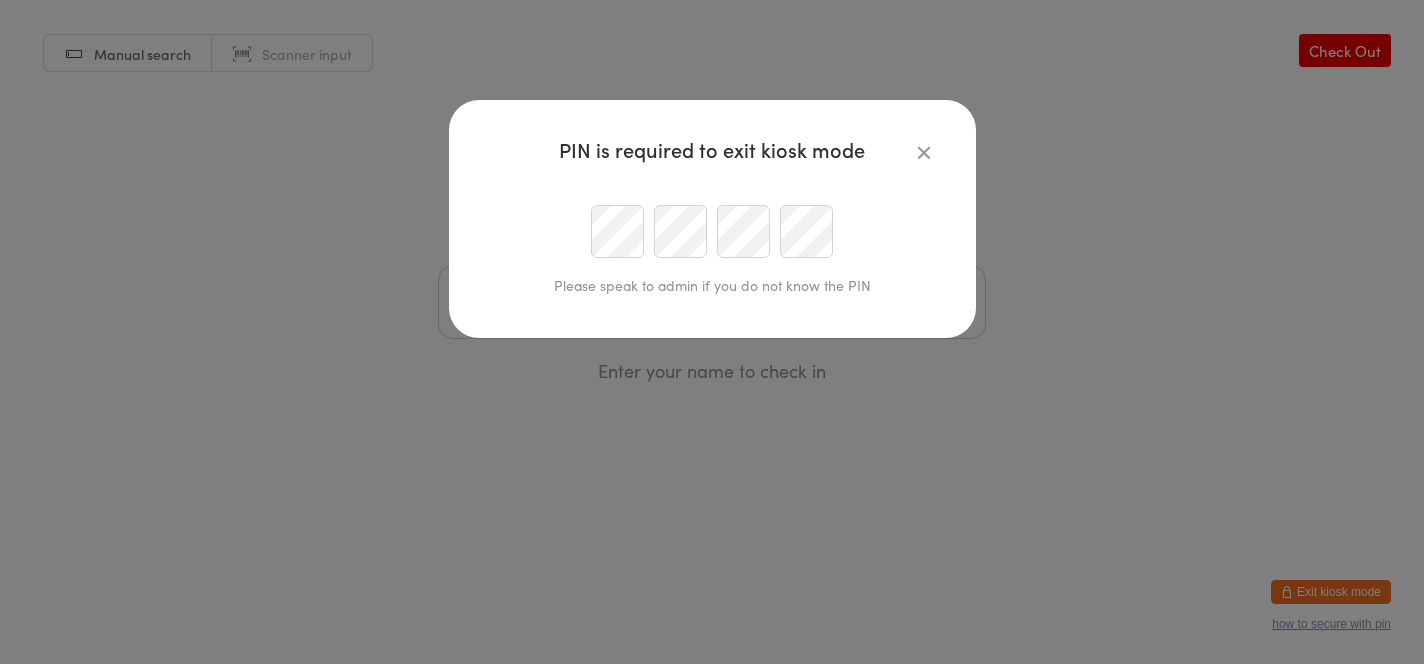 click at bounding box center (712, 231) 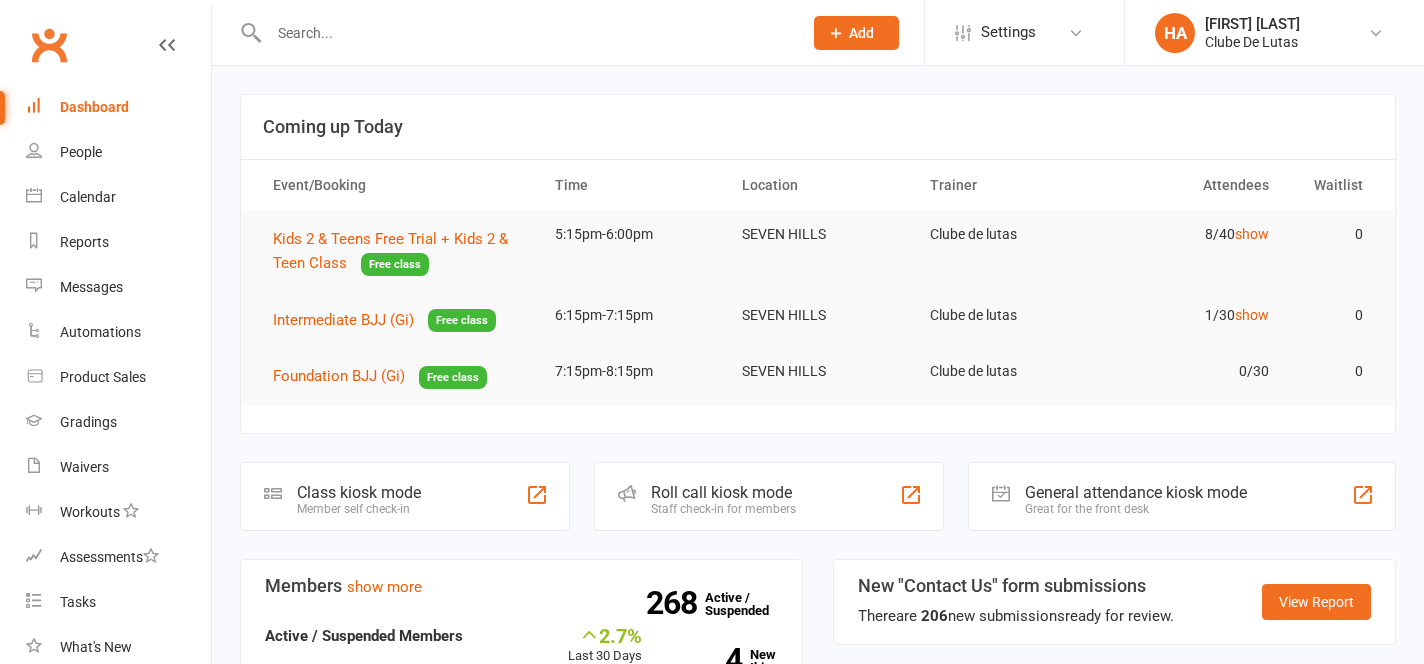scroll, scrollTop: 0, scrollLeft: 0, axis: both 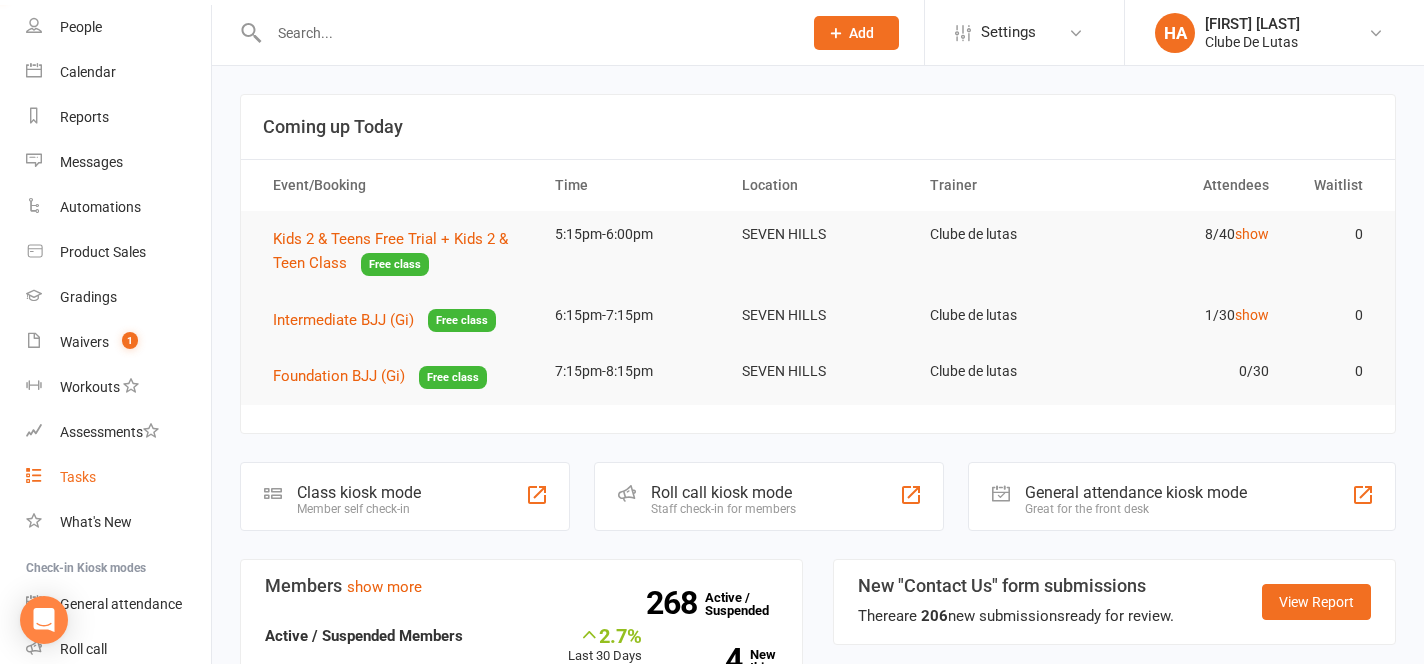 click on "Tasks" at bounding box center [78, 477] 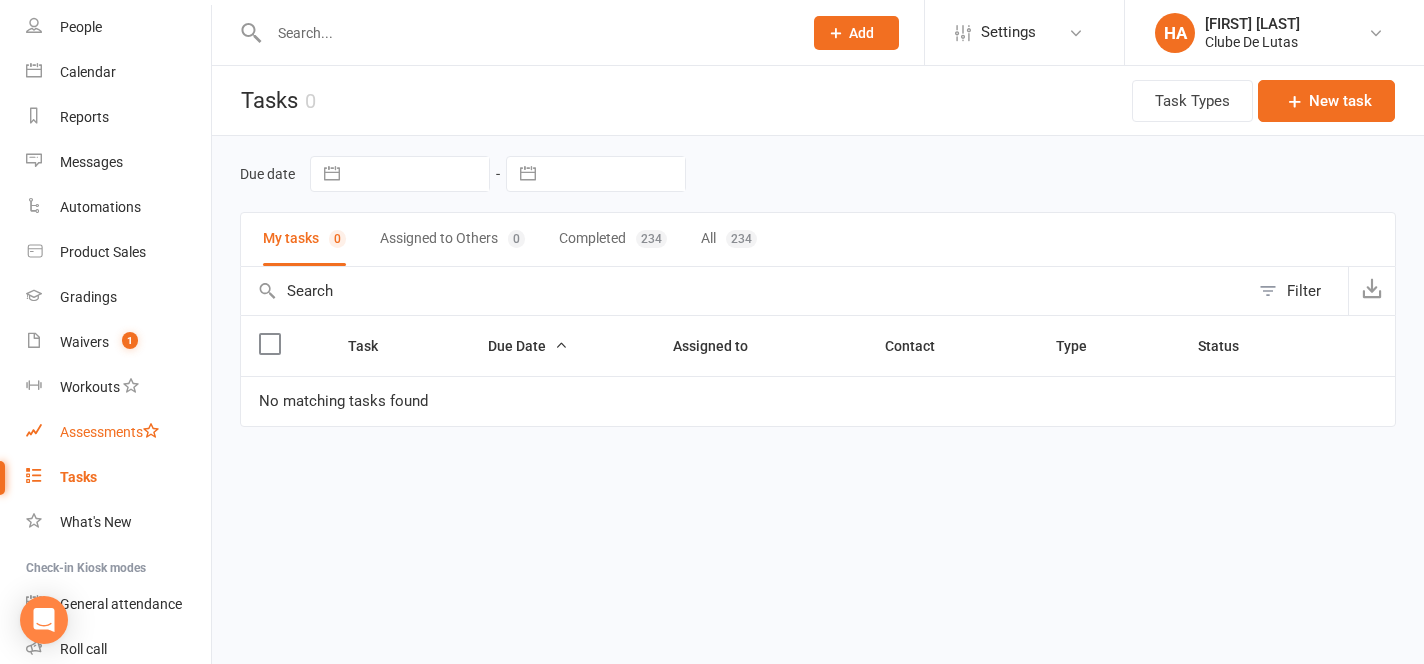 scroll, scrollTop: 253, scrollLeft: 0, axis: vertical 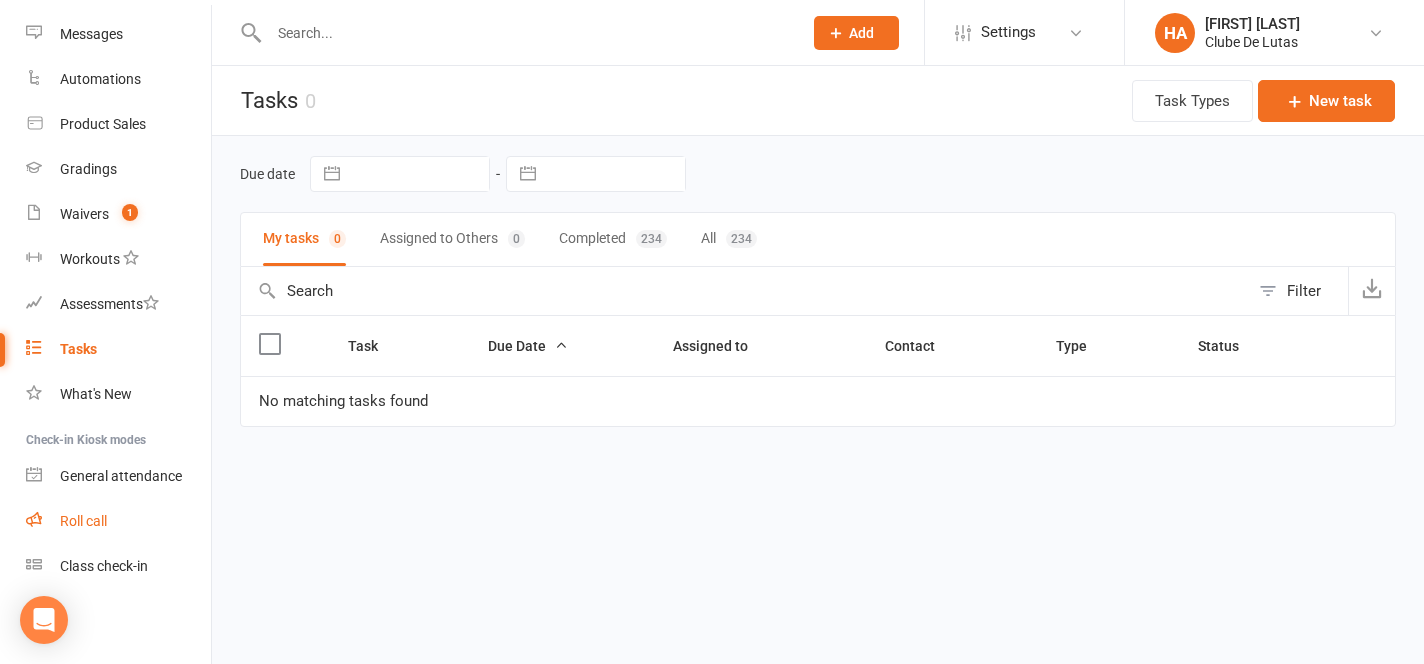 click on "Roll call" at bounding box center [118, 521] 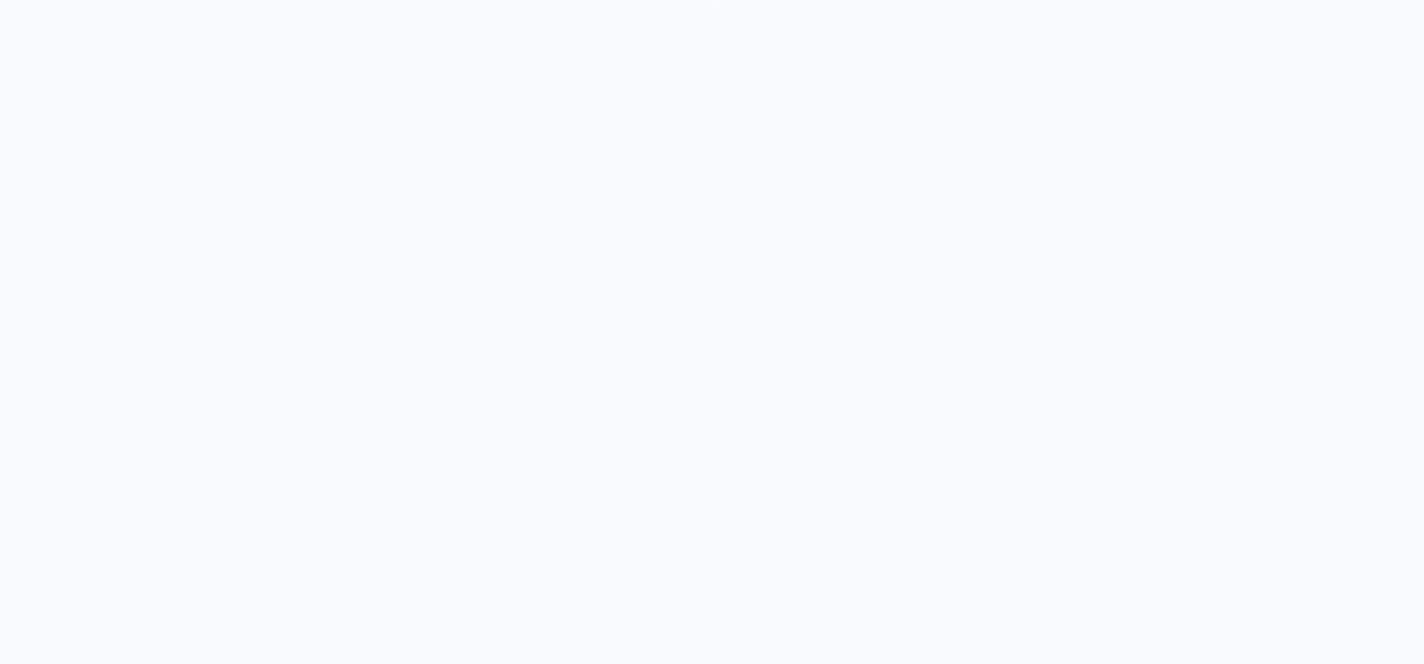 scroll, scrollTop: 0, scrollLeft: 0, axis: both 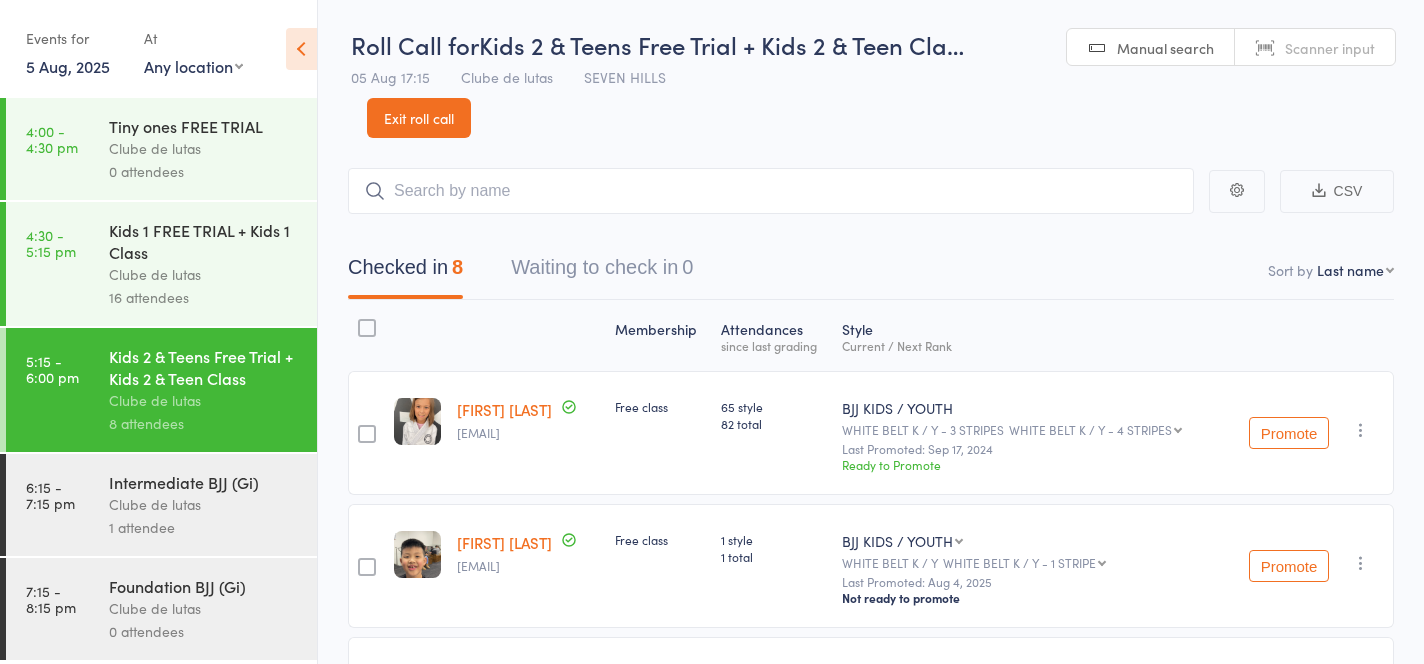 click at bounding box center (1361, 430) 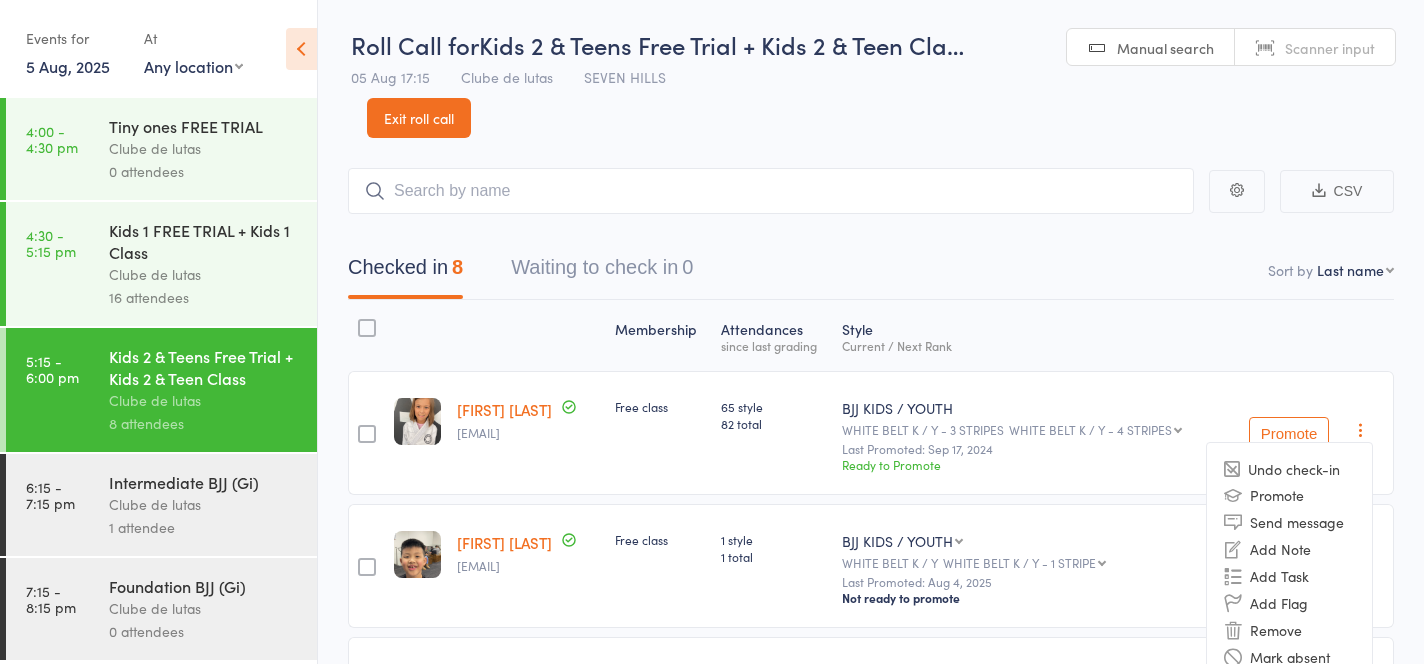 click on "Promote Undo check-in Promote Send message Add Note Add Task Add Flag Remove Mark absent" at bounding box center [1311, 433] 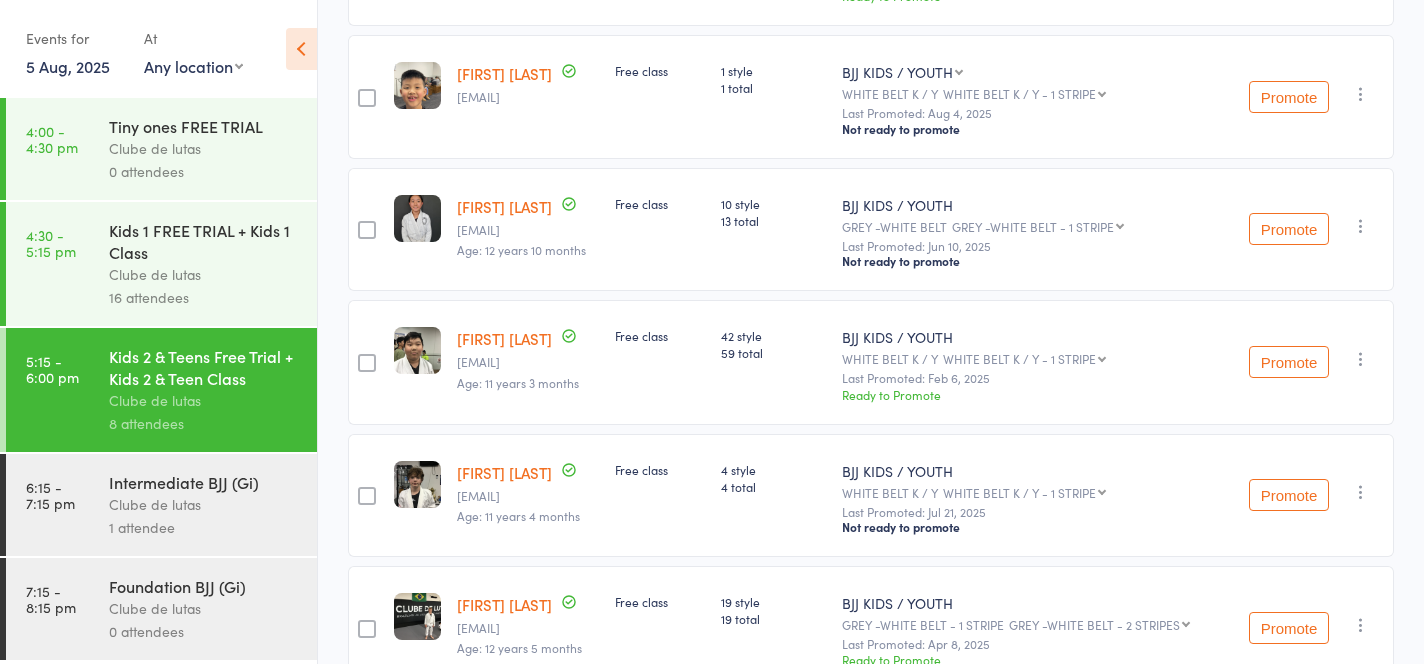 scroll, scrollTop: 472, scrollLeft: 0, axis: vertical 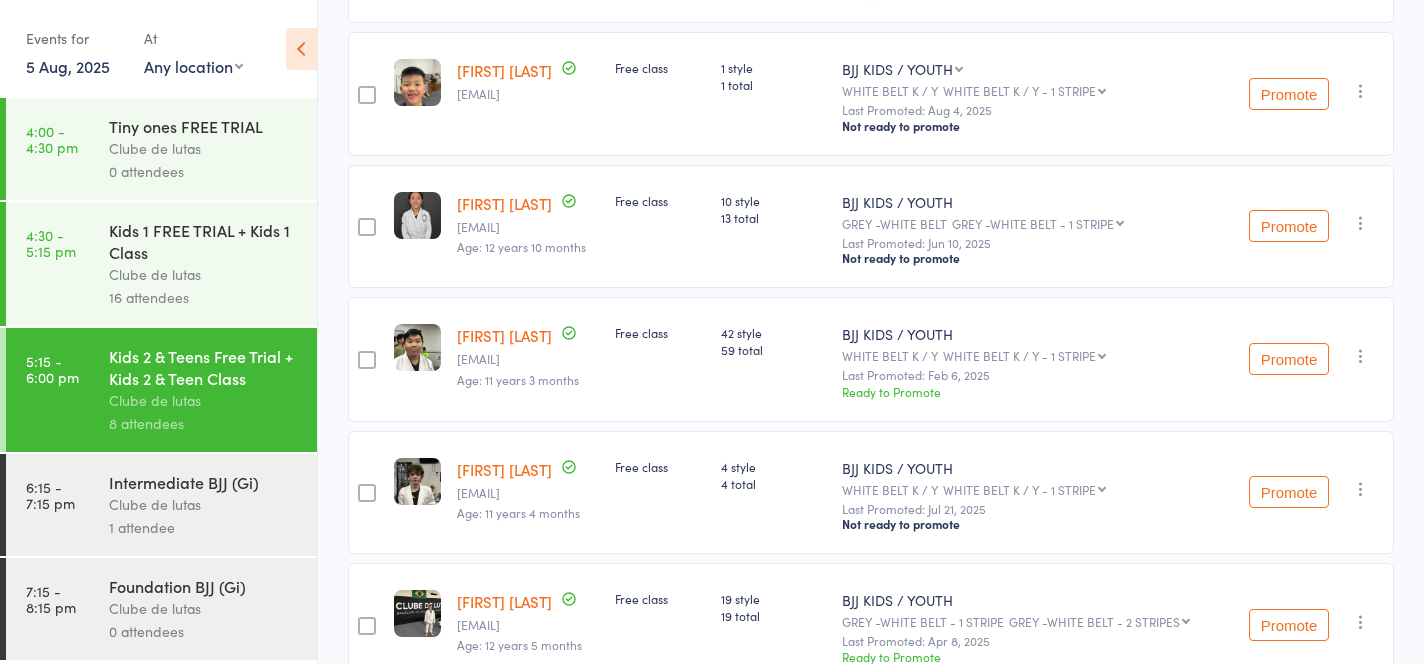 click at bounding box center (301, 49) 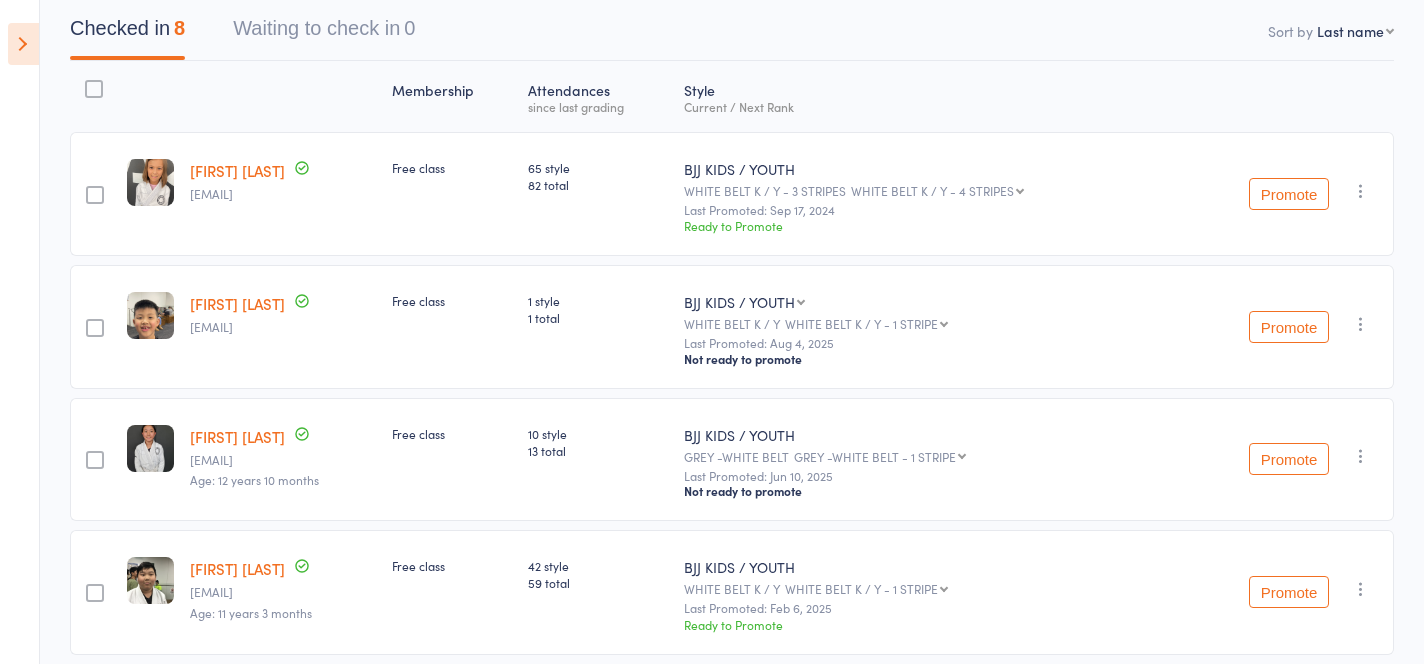 scroll, scrollTop: 0, scrollLeft: 0, axis: both 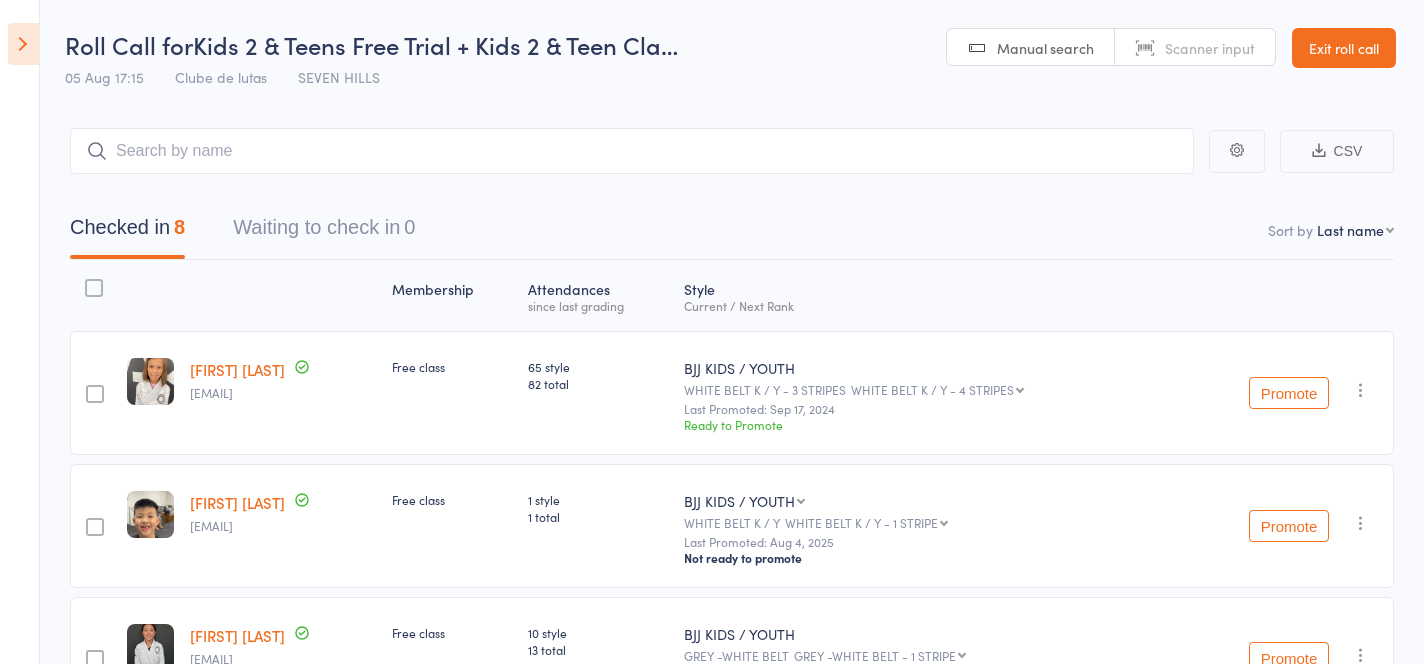click on "Exit roll call" at bounding box center [1344, 48] 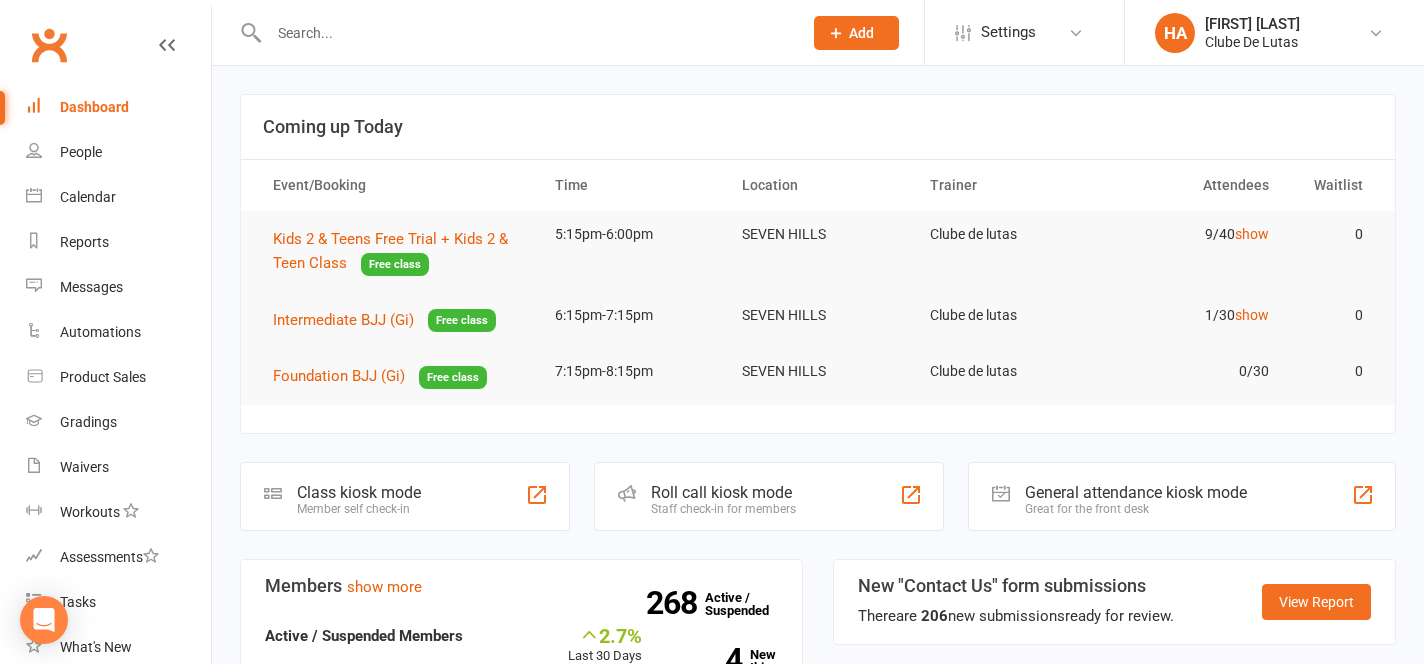 scroll, scrollTop: 0, scrollLeft: 0, axis: both 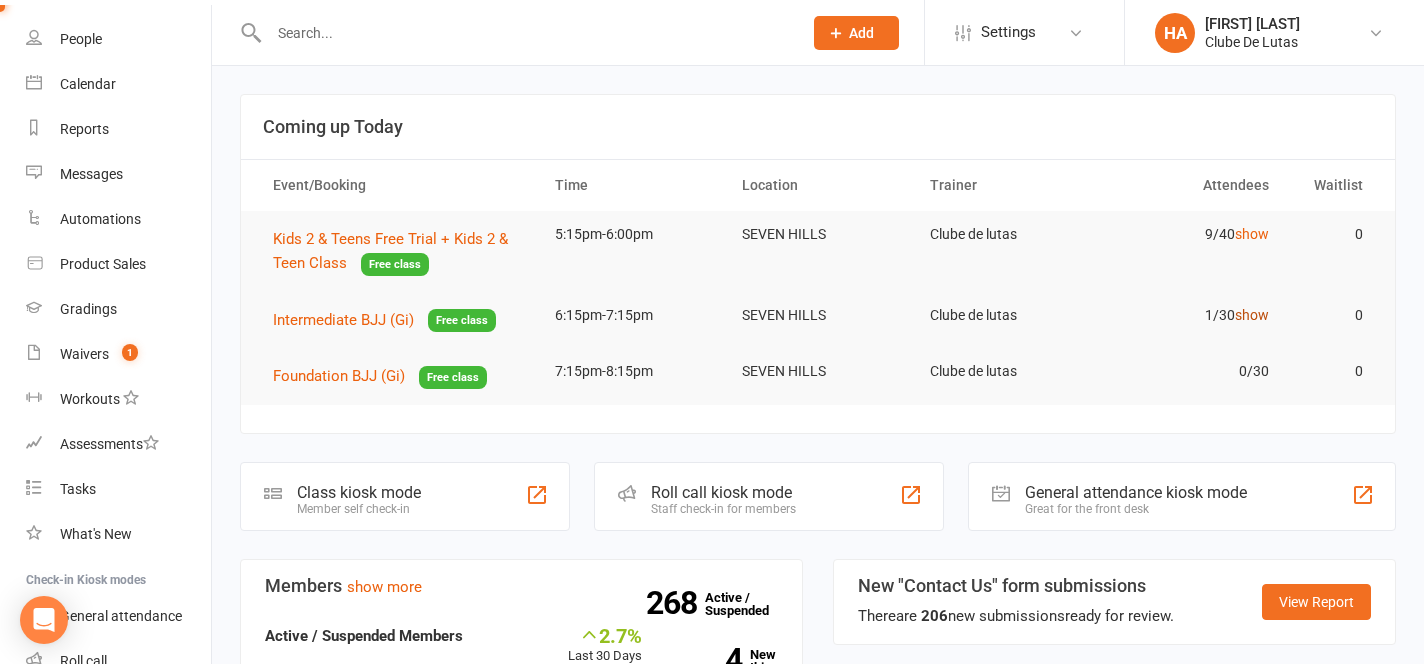 click on "show" at bounding box center (1252, 315) 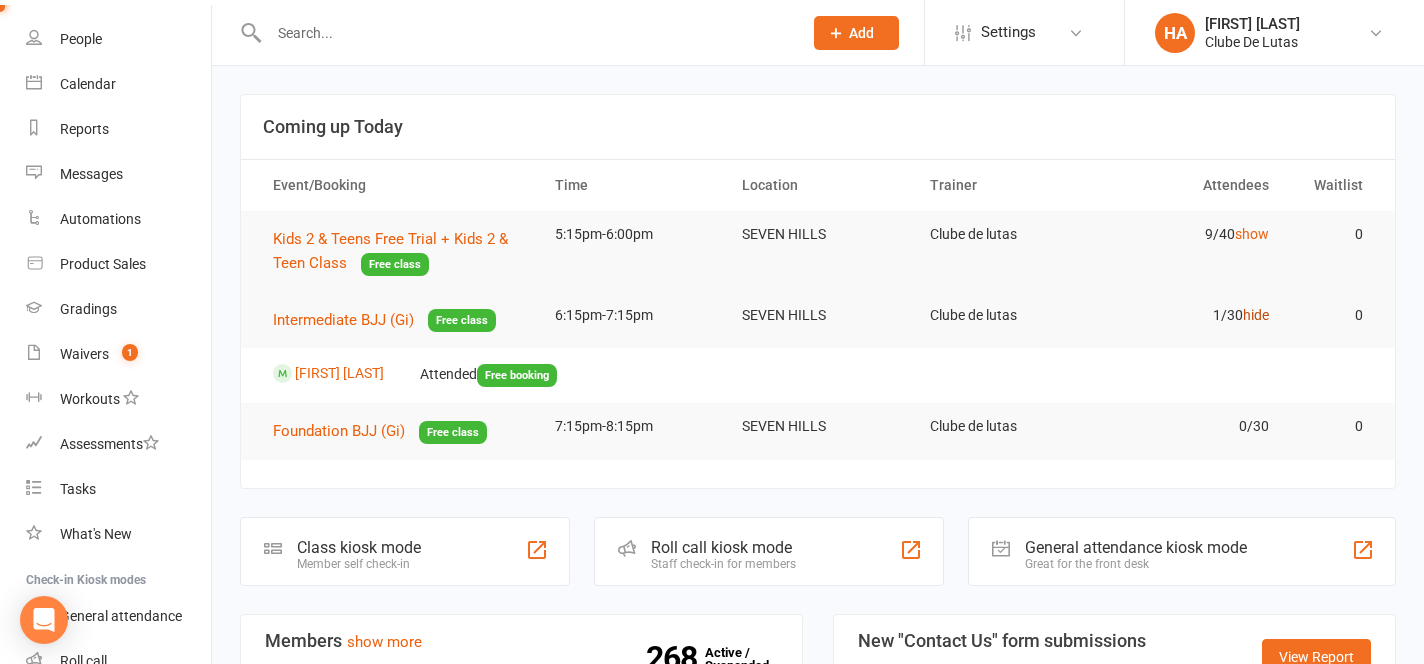 click on "hide" at bounding box center (1256, 315) 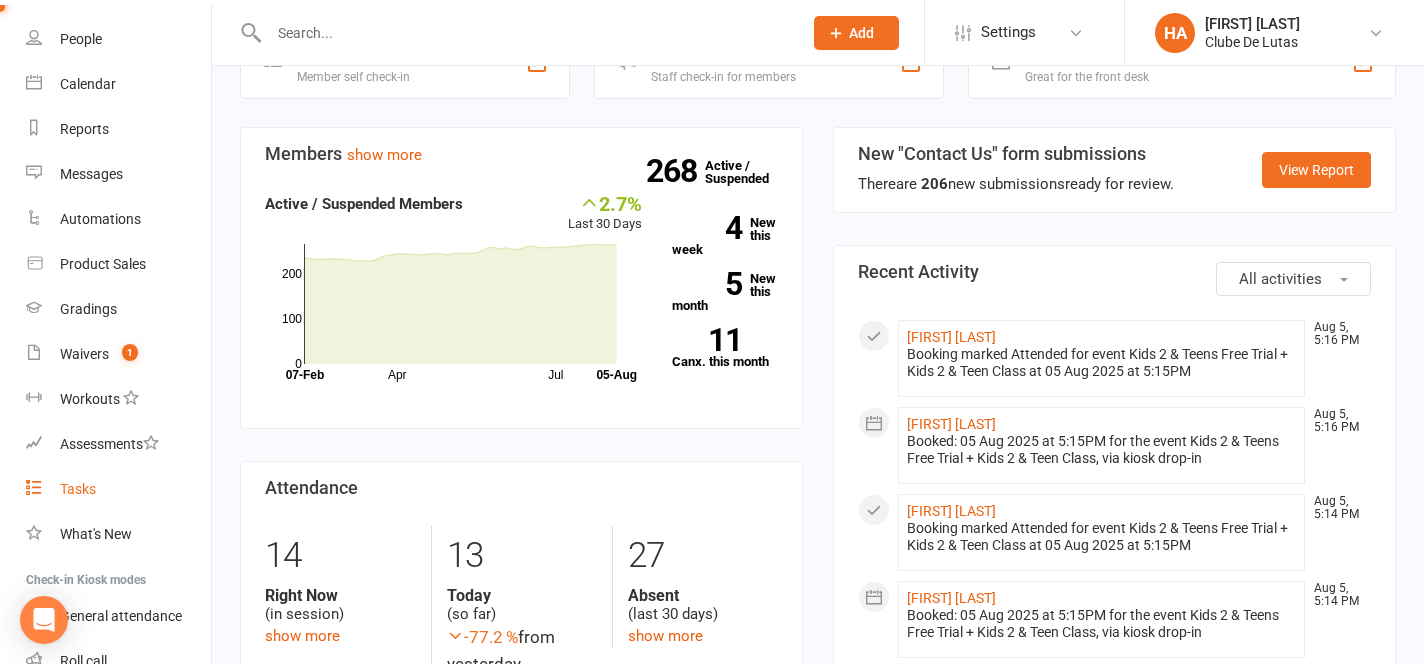scroll, scrollTop: 447, scrollLeft: 0, axis: vertical 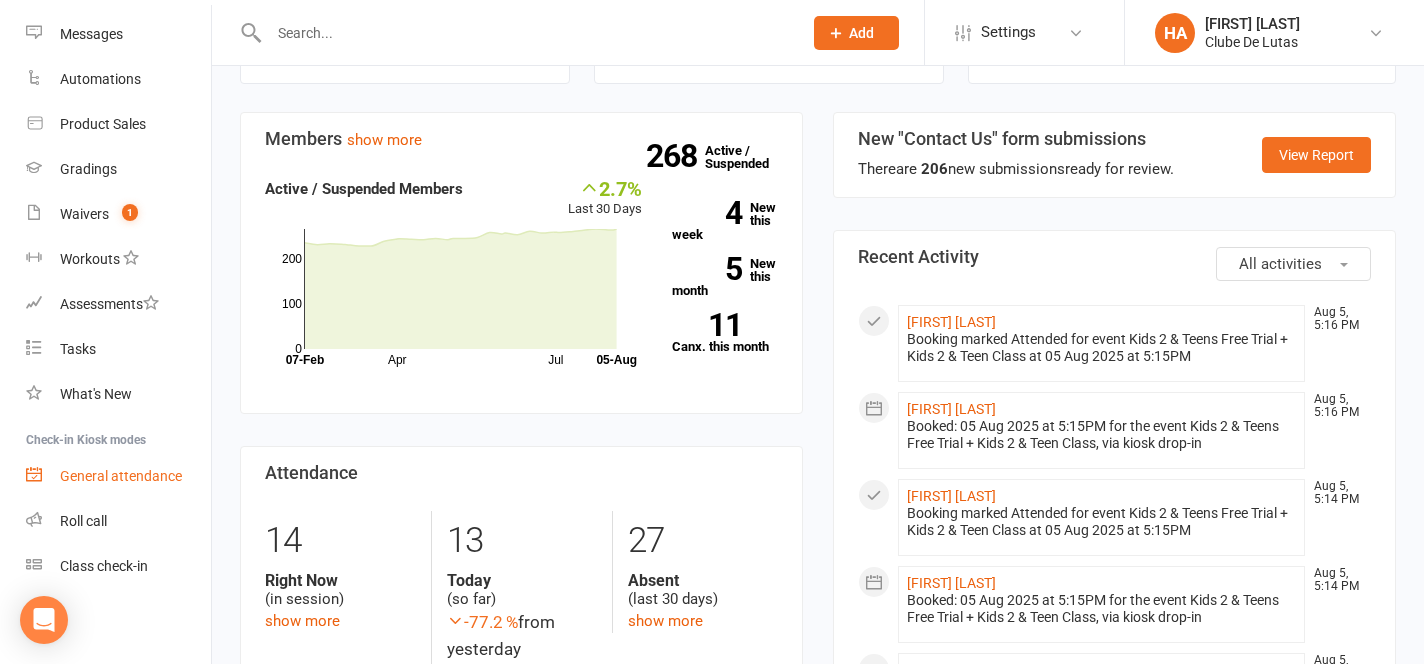 click on "General attendance" at bounding box center (121, 476) 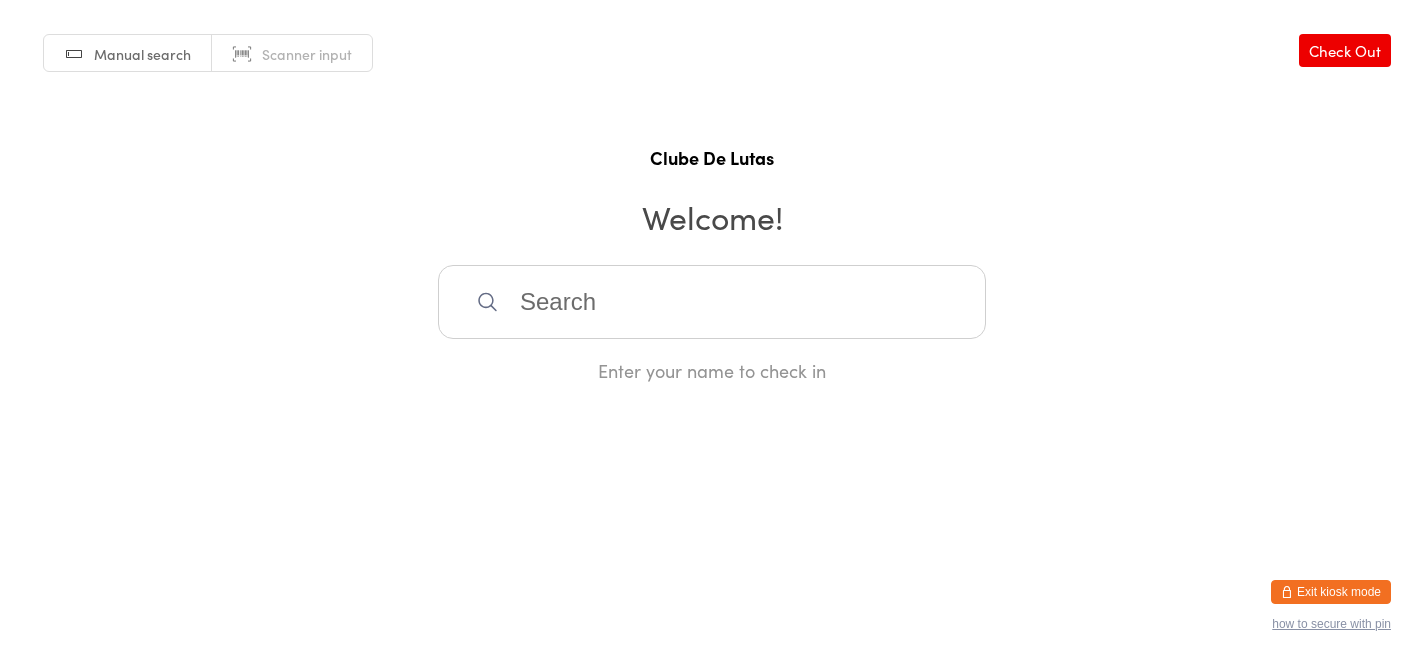 scroll, scrollTop: 0, scrollLeft: 0, axis: both 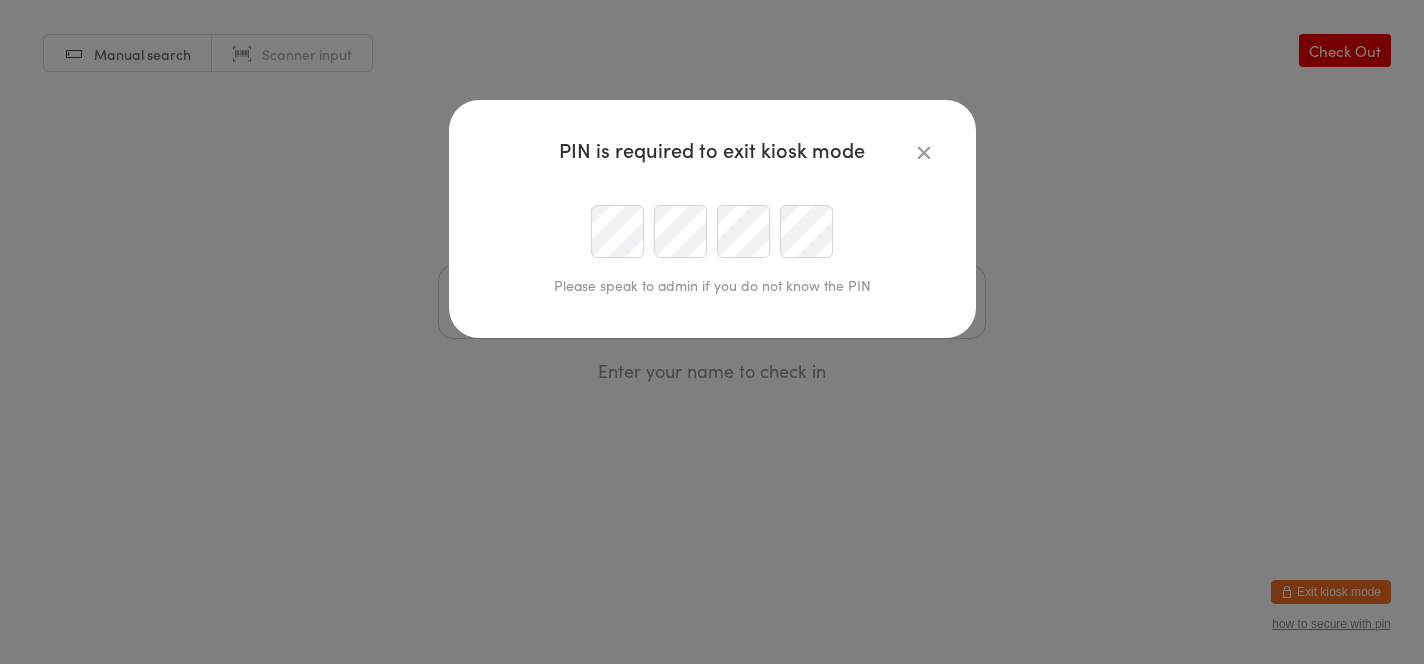 type on "[EMAIL]" 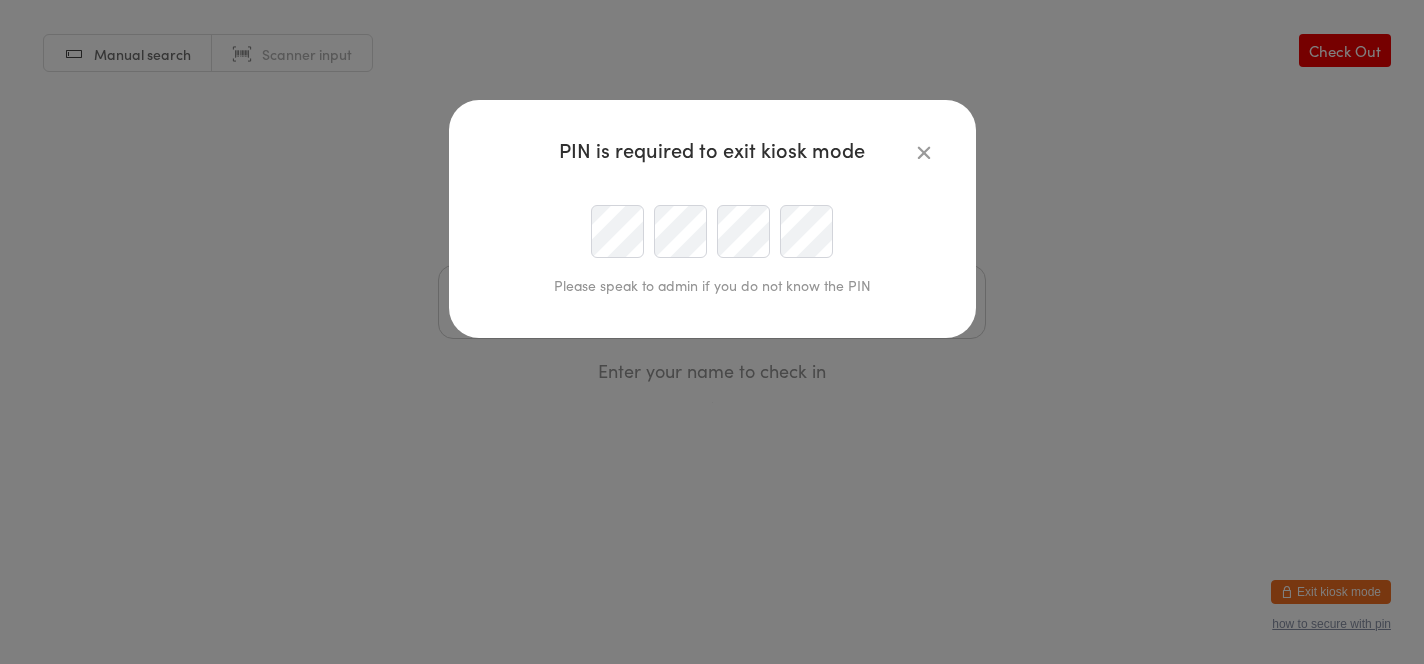 scroll, scrollTop: 0, scrollLeft: 41, axis: horizontal 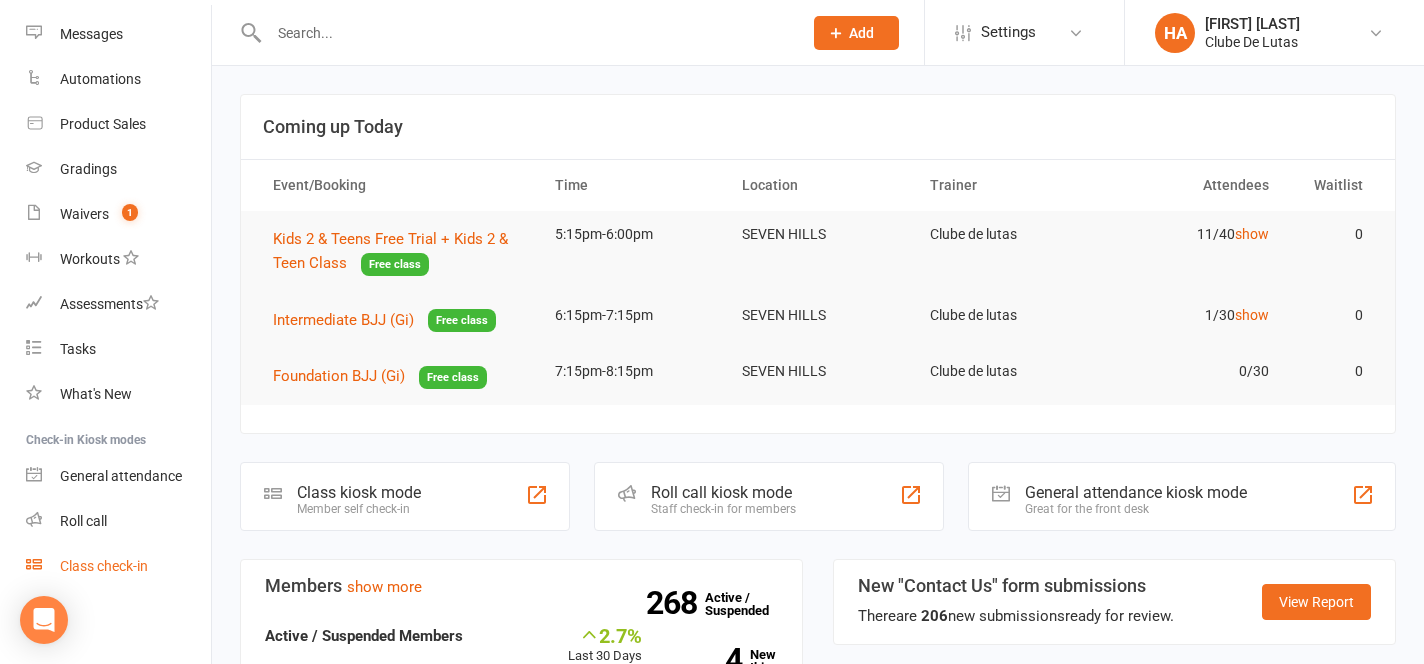 click on "Class check-in" at bounding box center [104, 566] 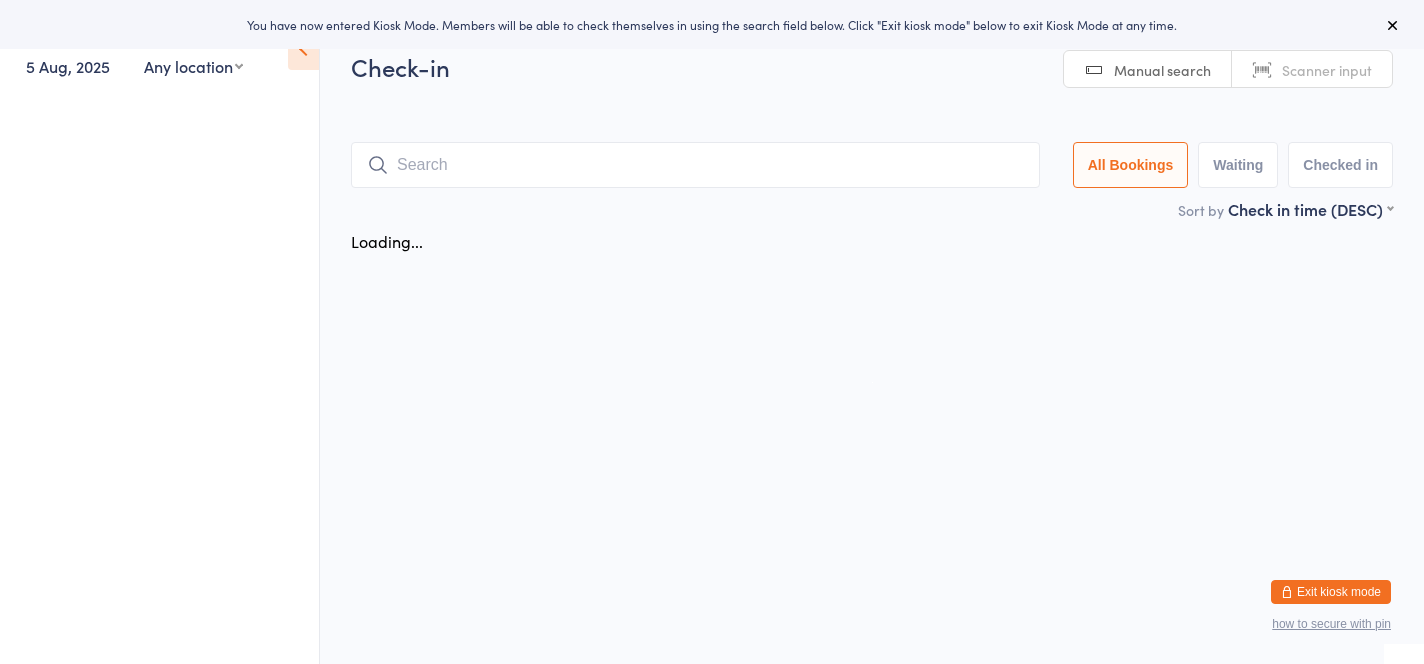 scroll, scrollTop: 0, scrollLeft: 0, axis: both 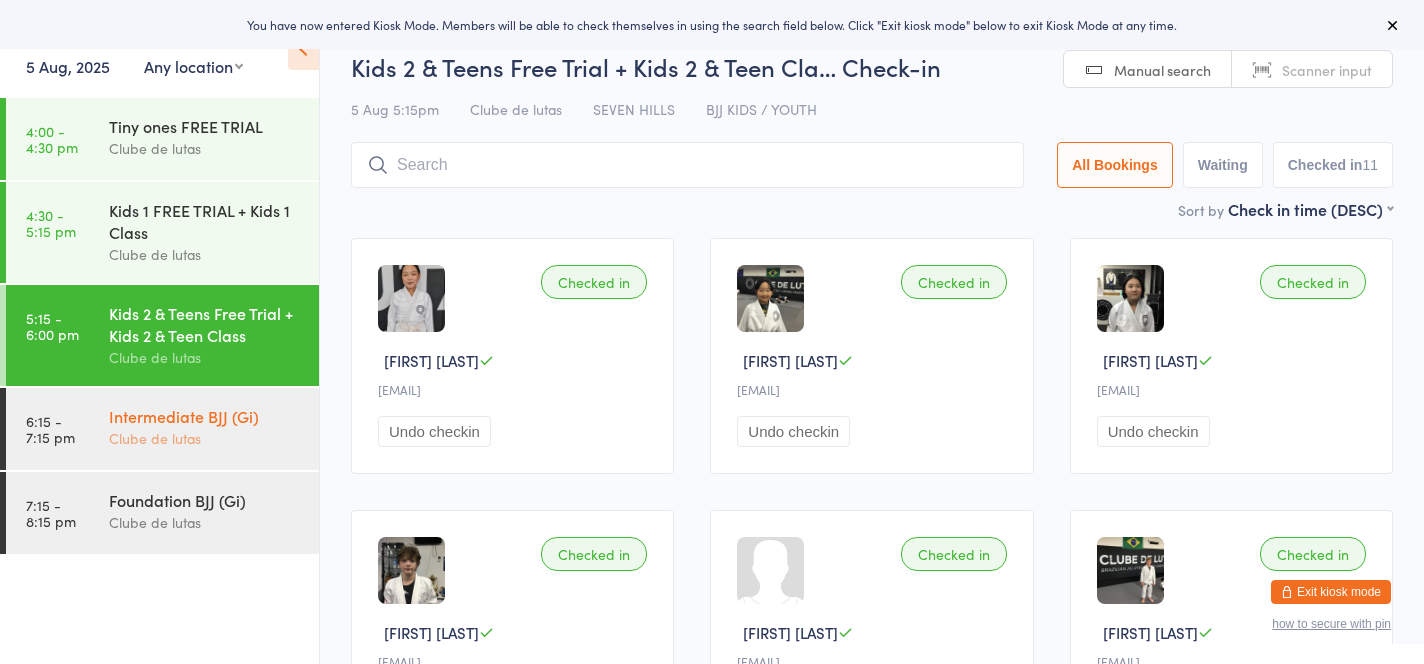 click on "Intermediate BJJ (Gi)" at bounding box center (205, 416) 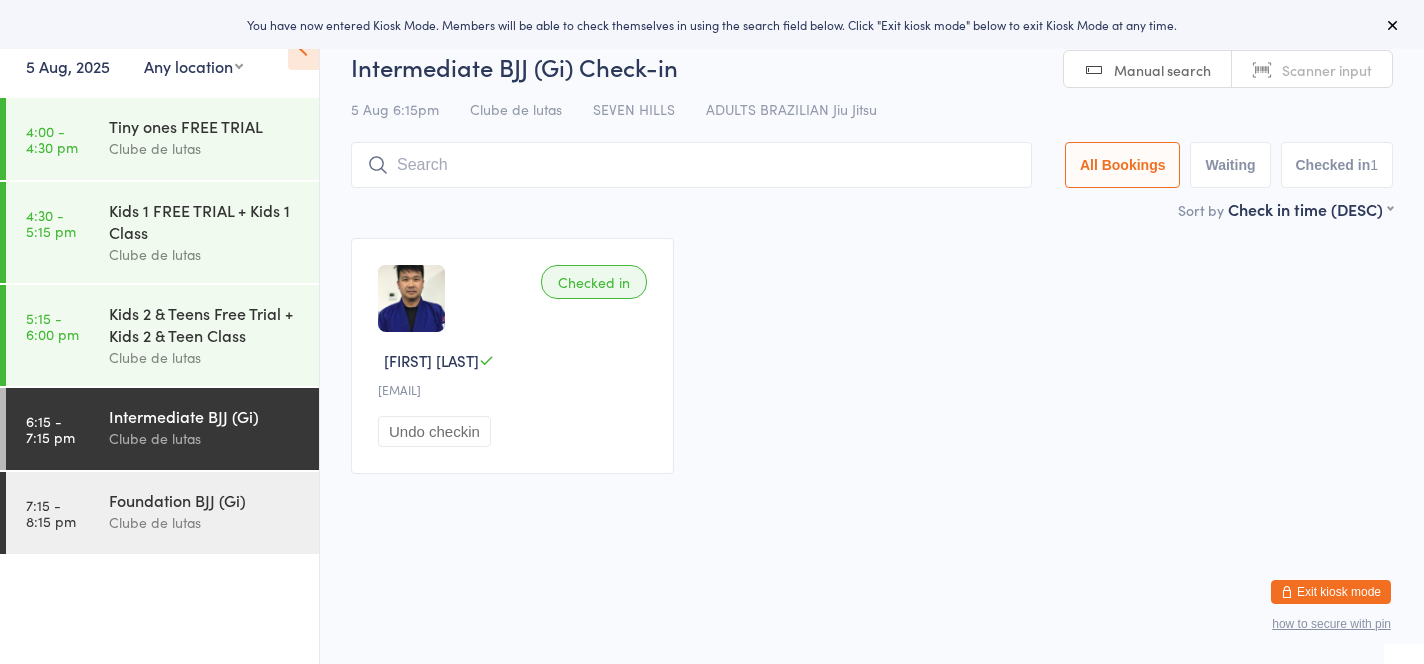 click at bounding box center (691, 165) 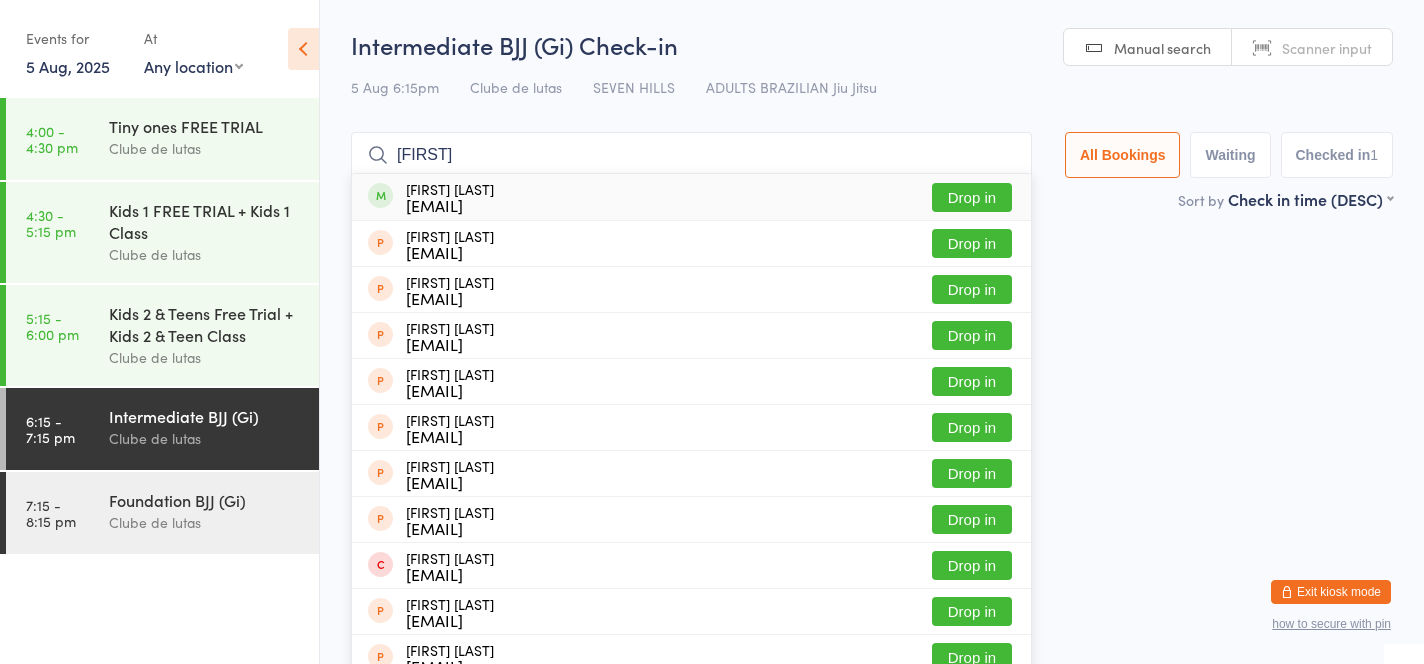 type on "ronn" 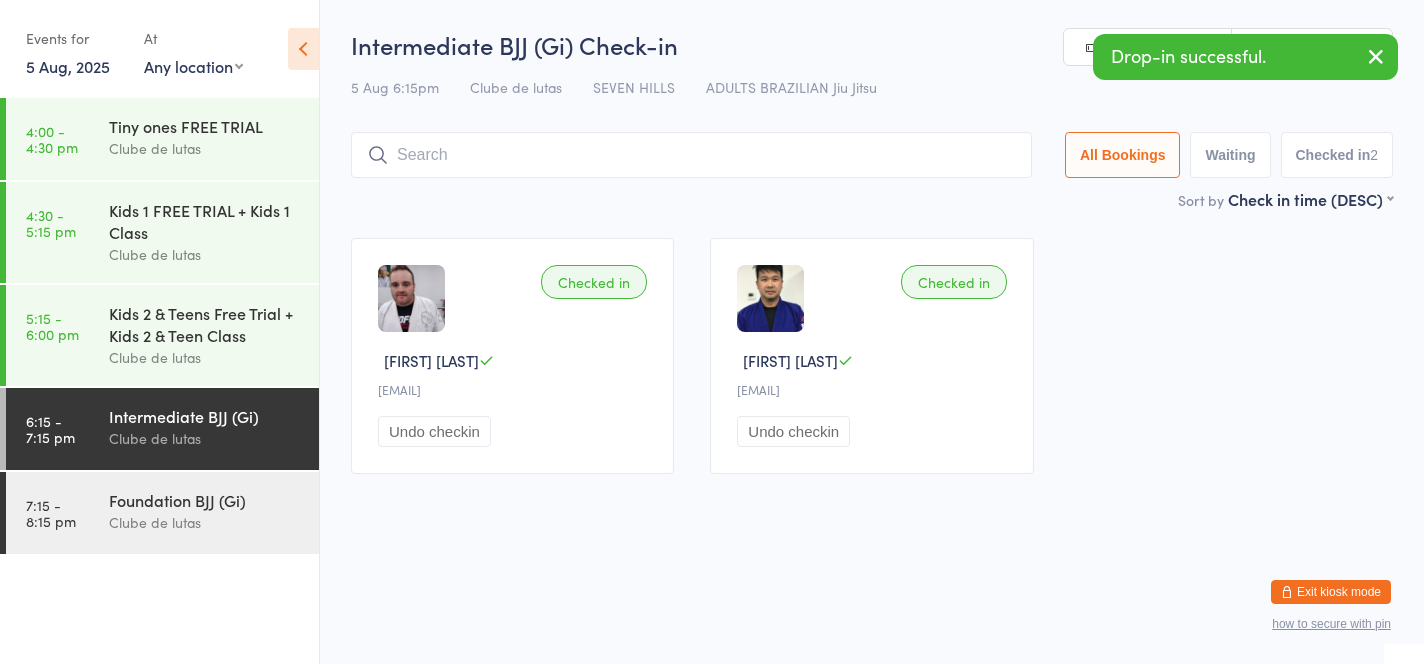 click on "Exit kiosk mode" at bounding box center (1331, 592) 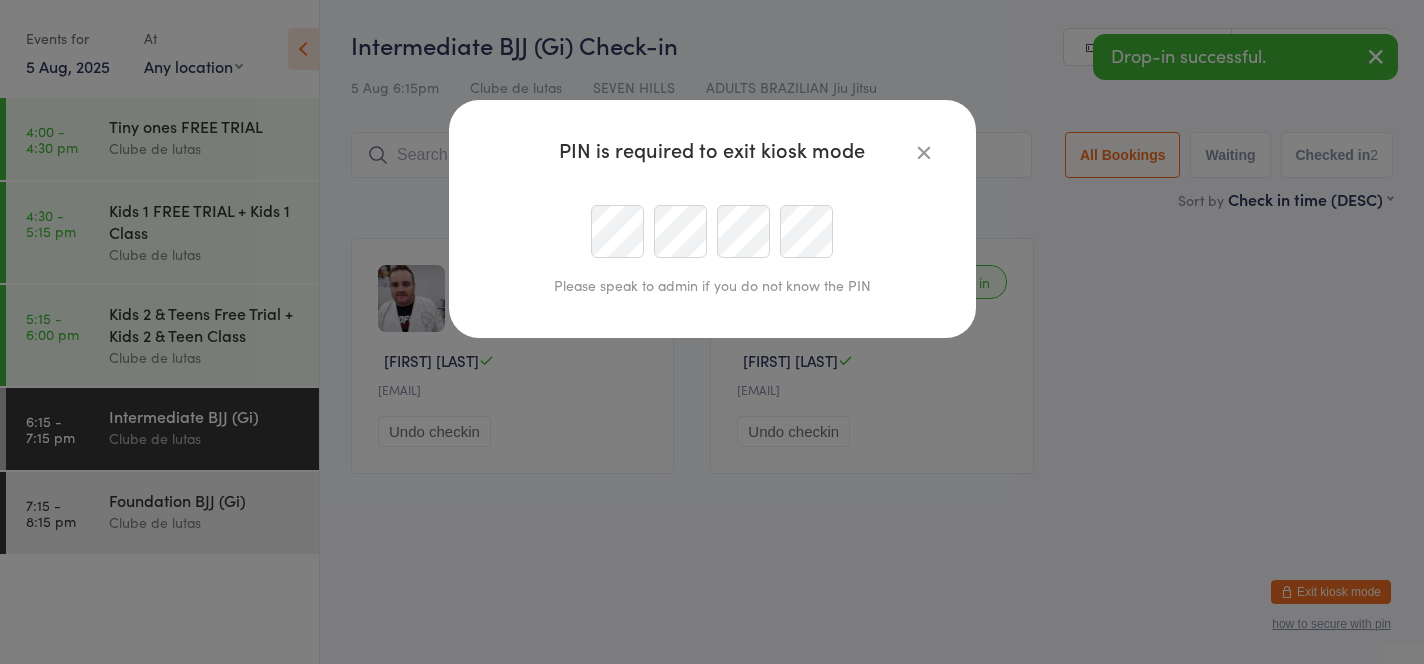 scroll, scrollTop: 0, scrollLeft: 41, axis: horizontal 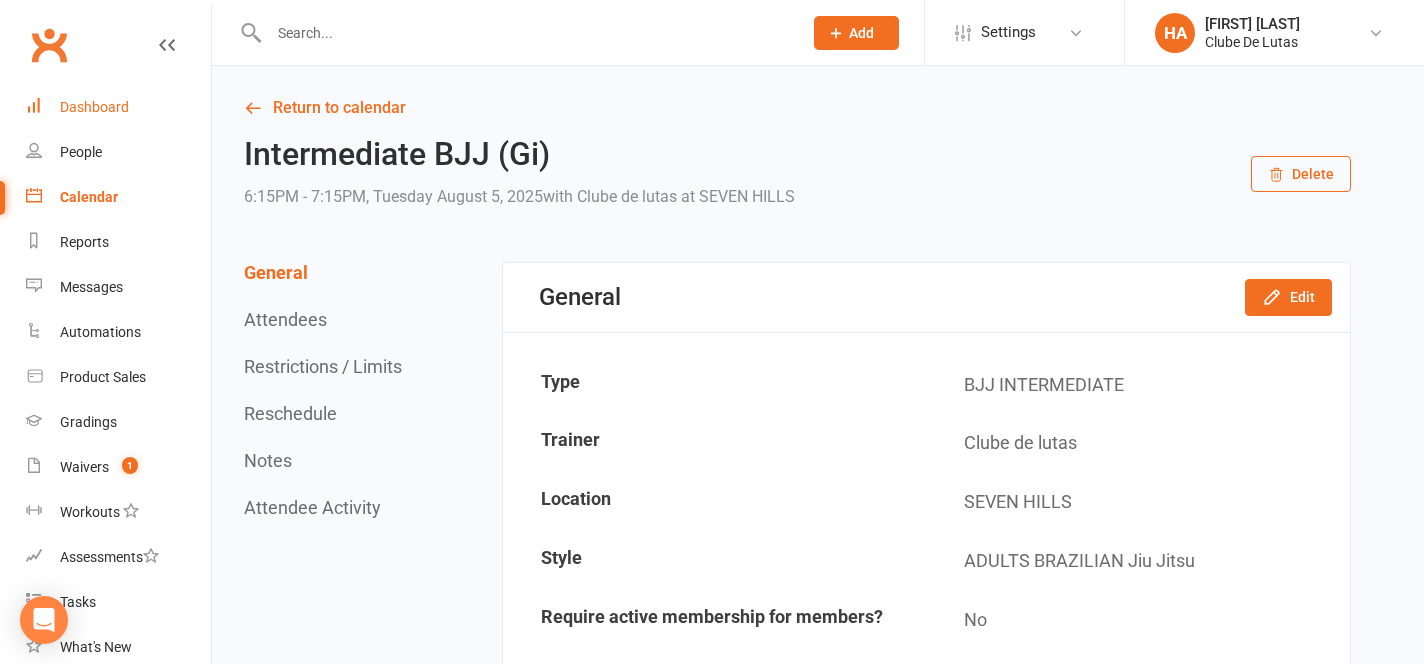 click on "Dashboard" at bounding box center (94, 107) 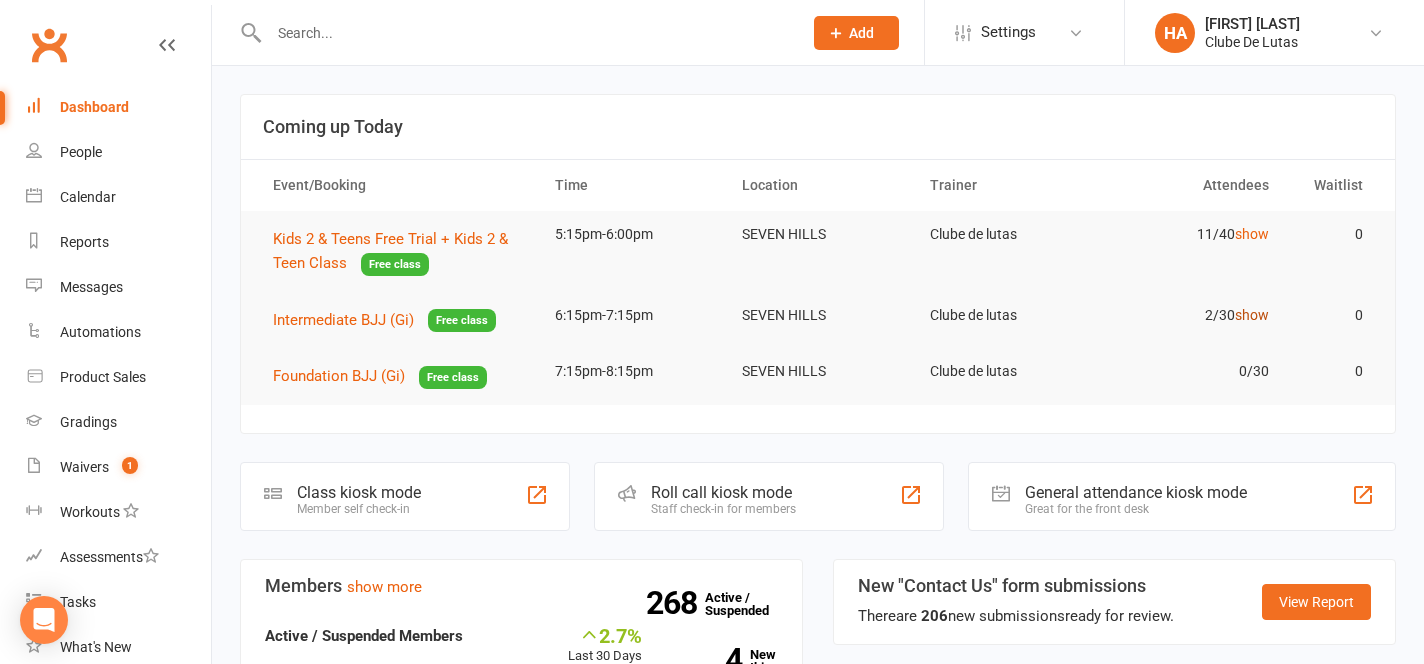 click on "show" at bounding box center [1252, 315] 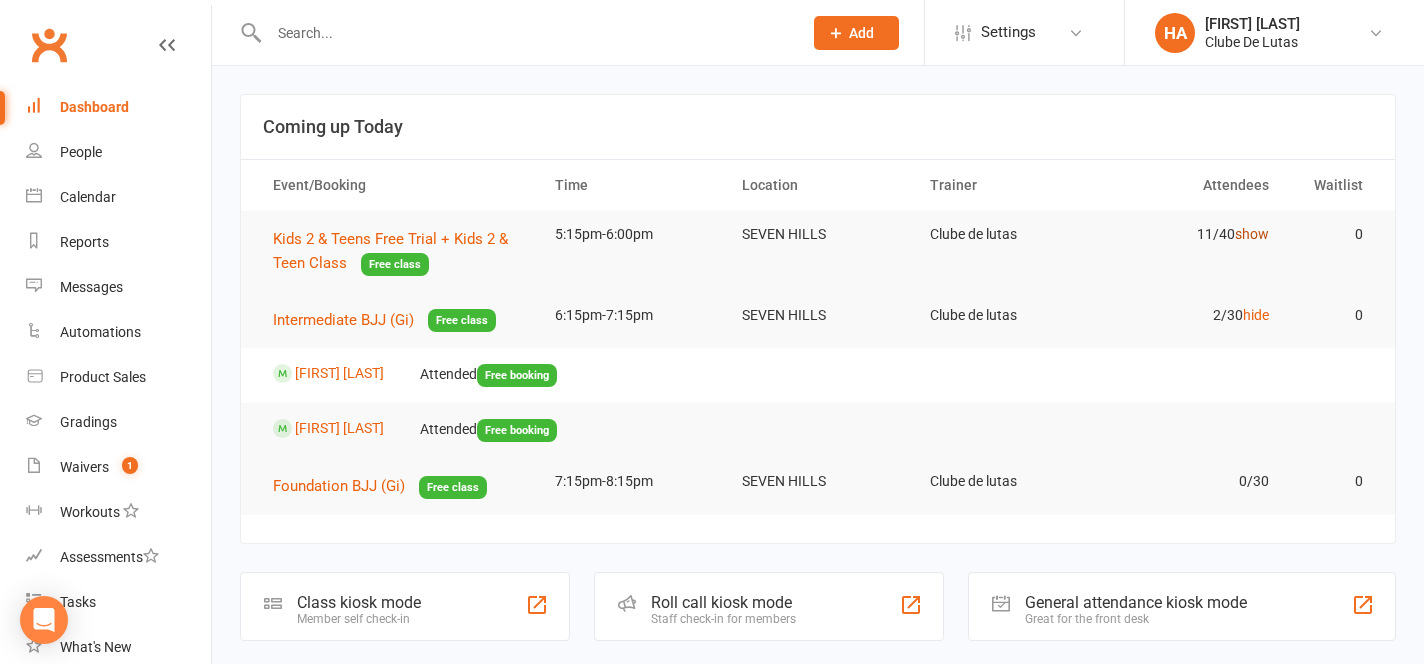 click on "show" at bounding box center [1252, 234] 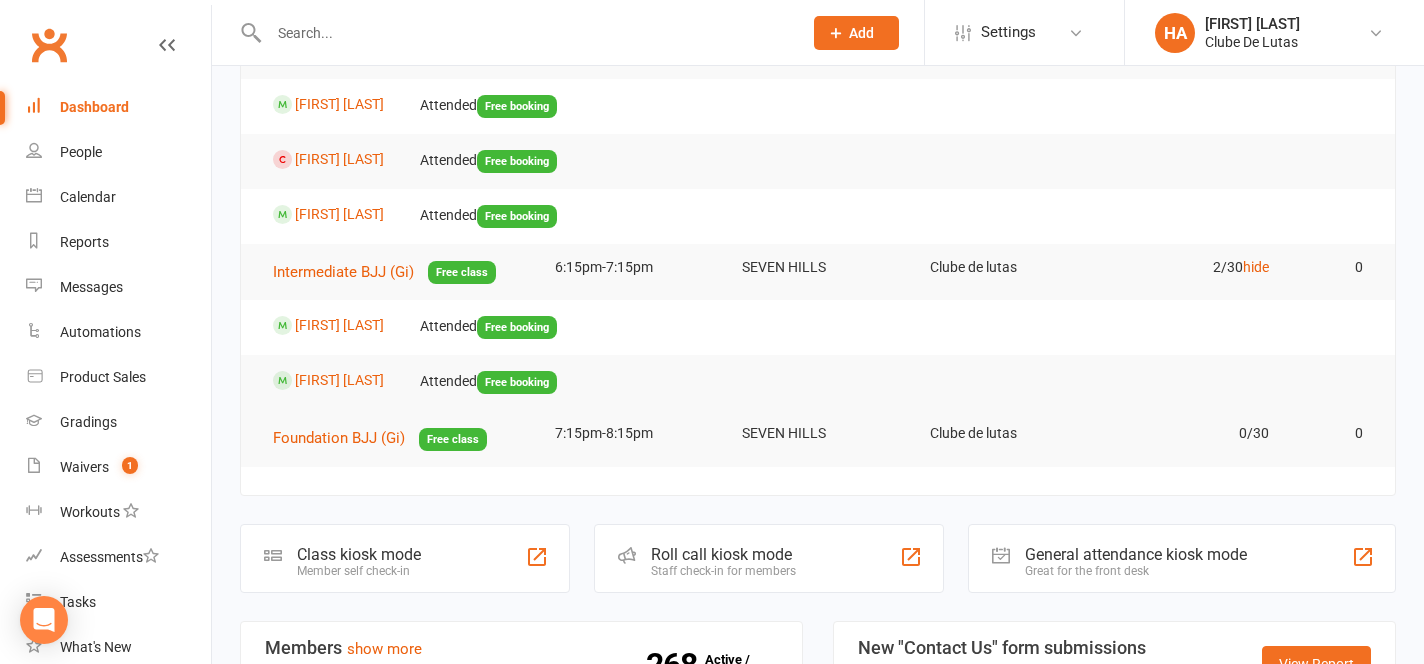 scroll, scrollTop: 649, scrollLeft: 0, axis: vertical 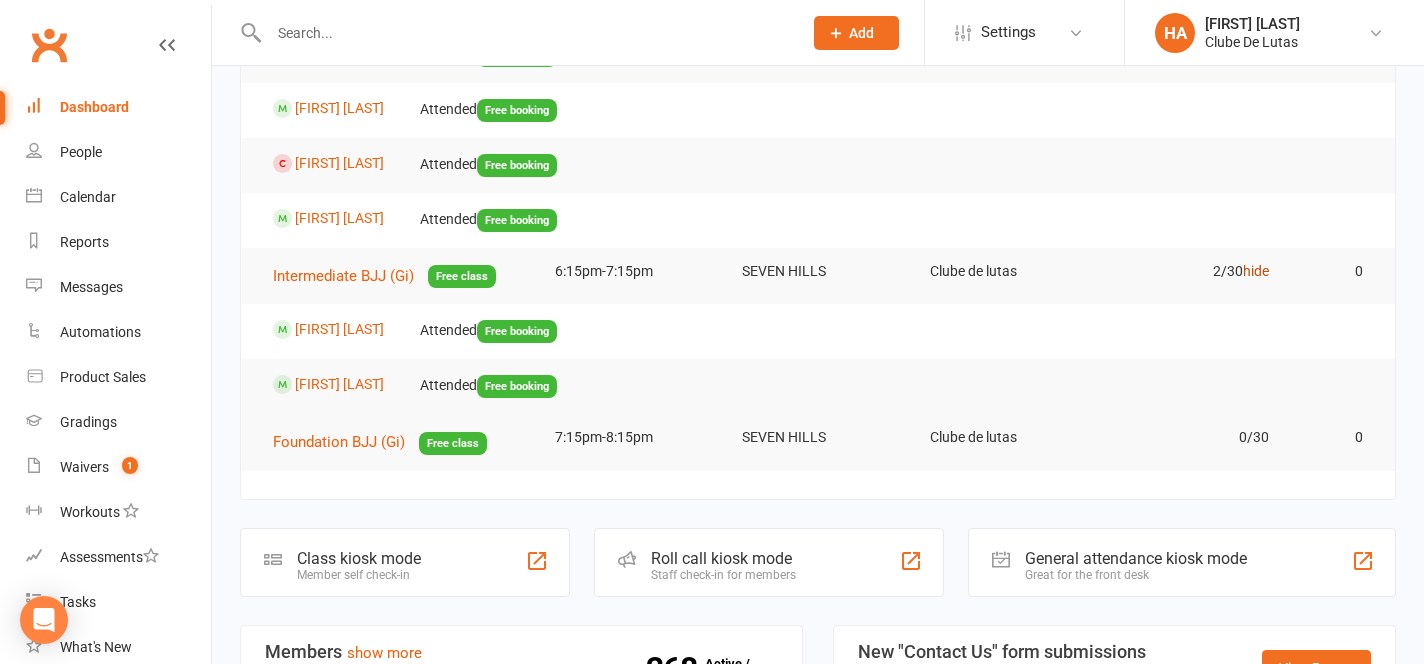 click on "hide" at bounding box center (1256, 271) 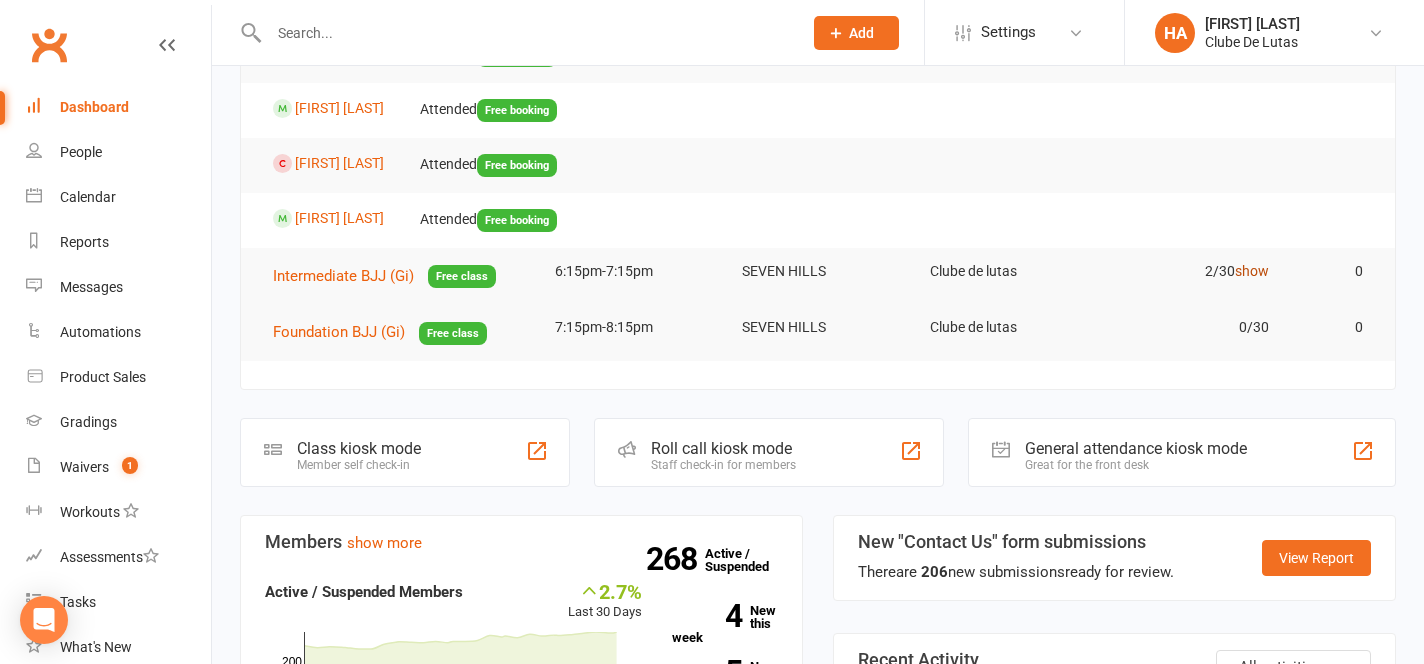 click on "show" at bounding box center (1252, 271) 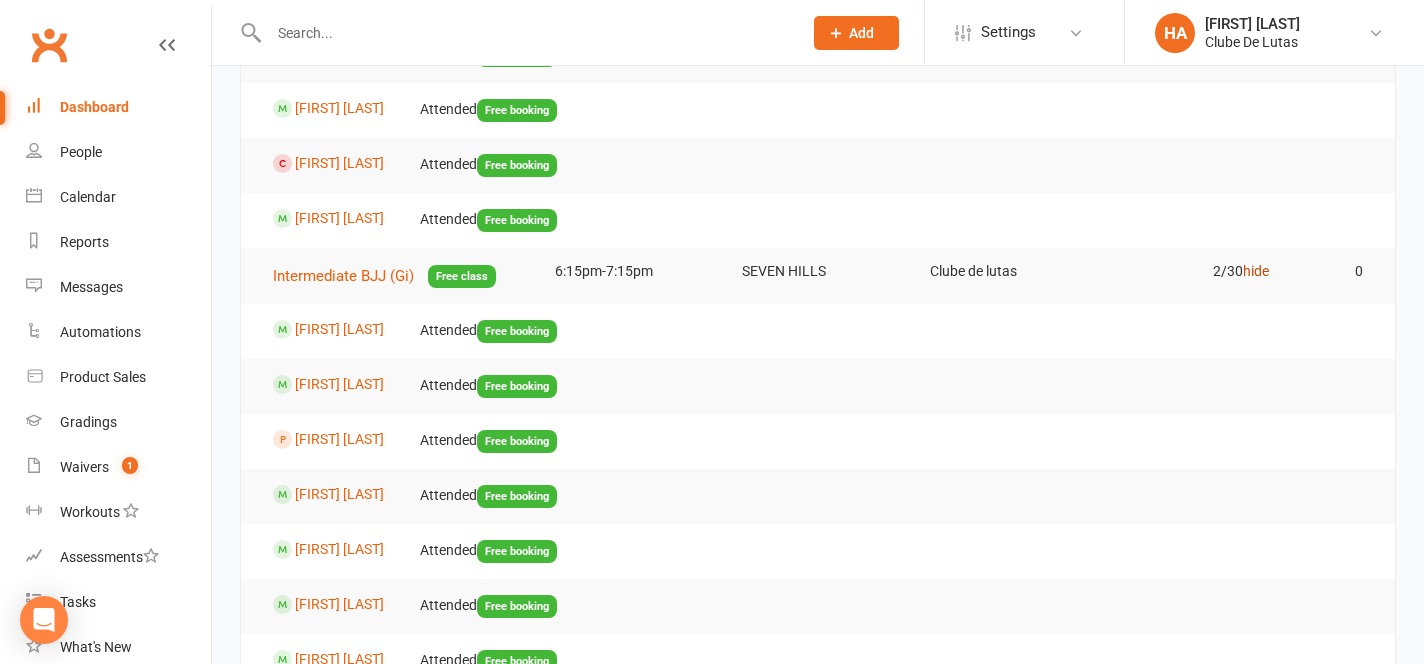 click on "hide" at bounding box center [1256, 271] 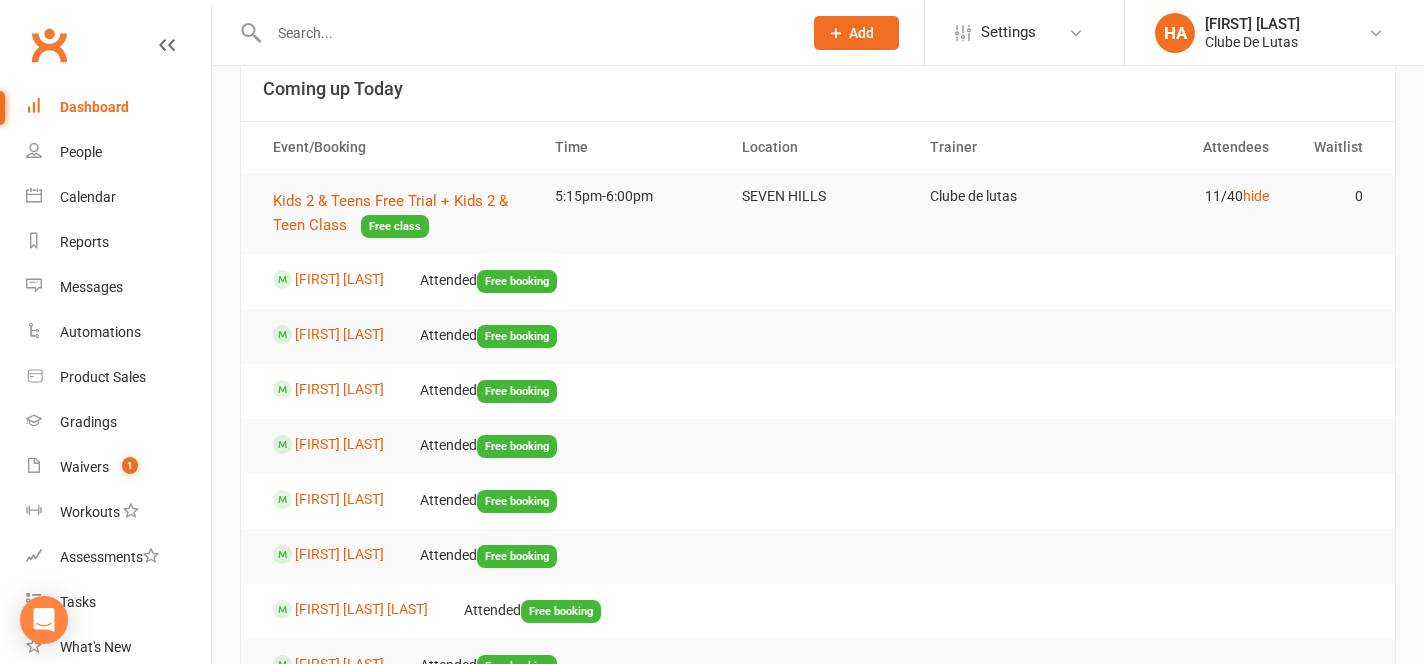 scroll, scrollTop: 35, scrollLeft: 0, axis: vertical 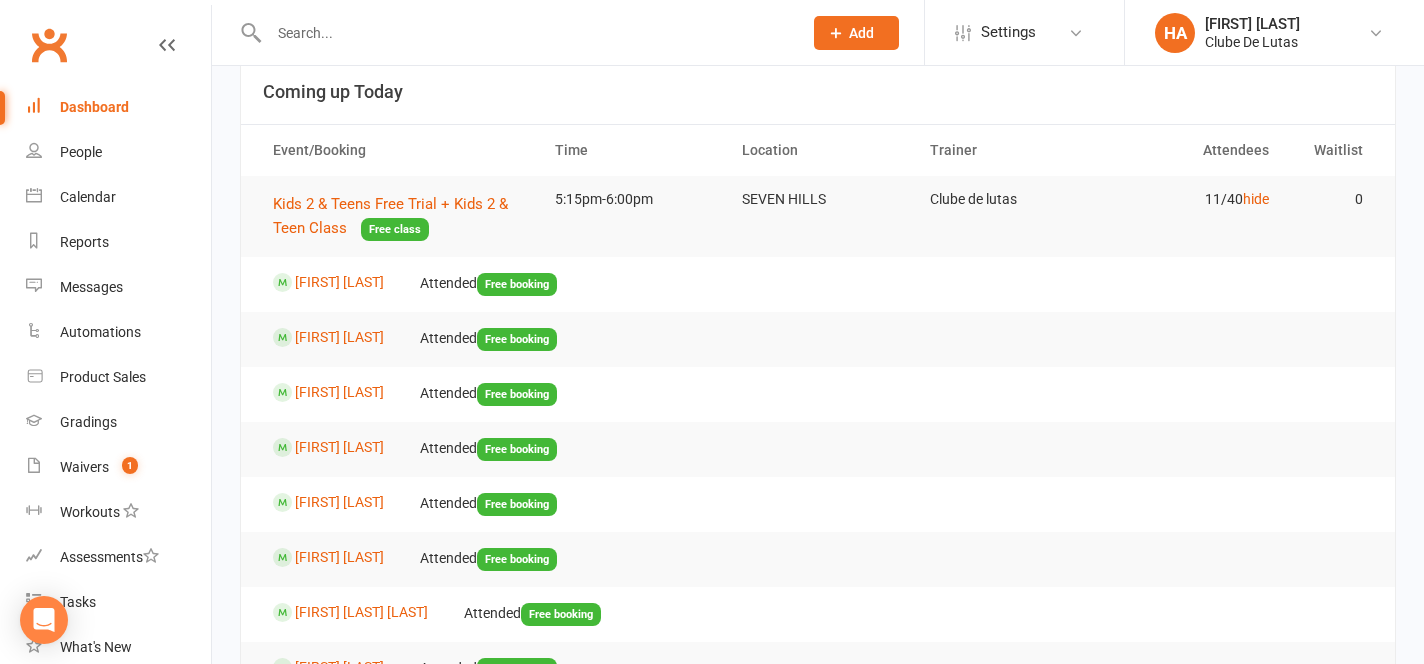 click on "hide" at bounding box center [1256, 199] 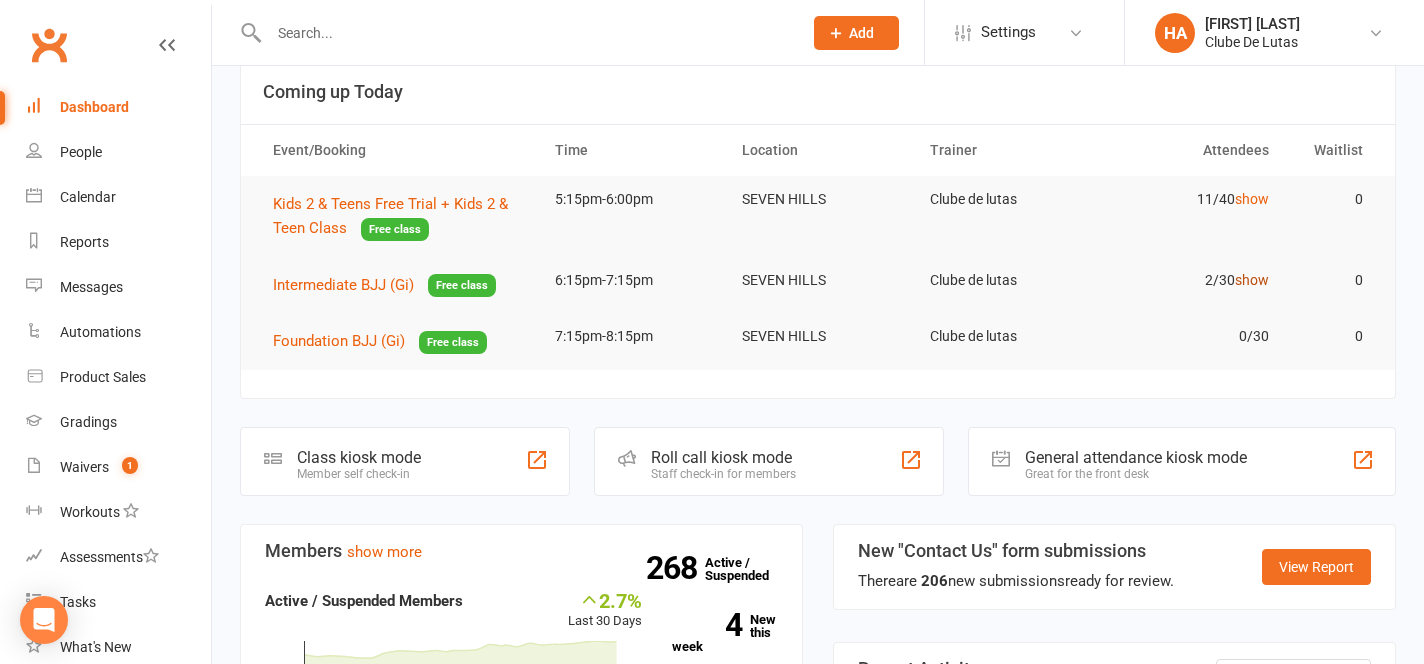 click on "show" at bounding box center (1252, 280) 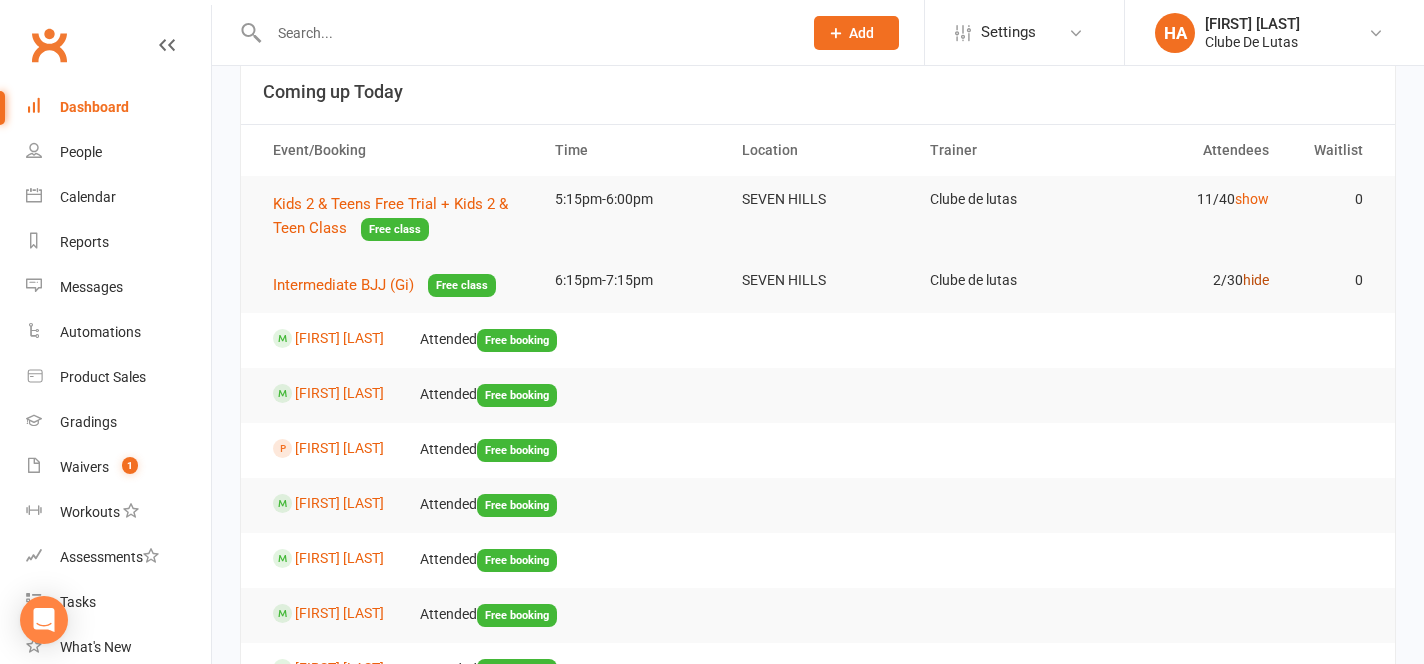 click on "hide" at bounding box center (1256, 280) 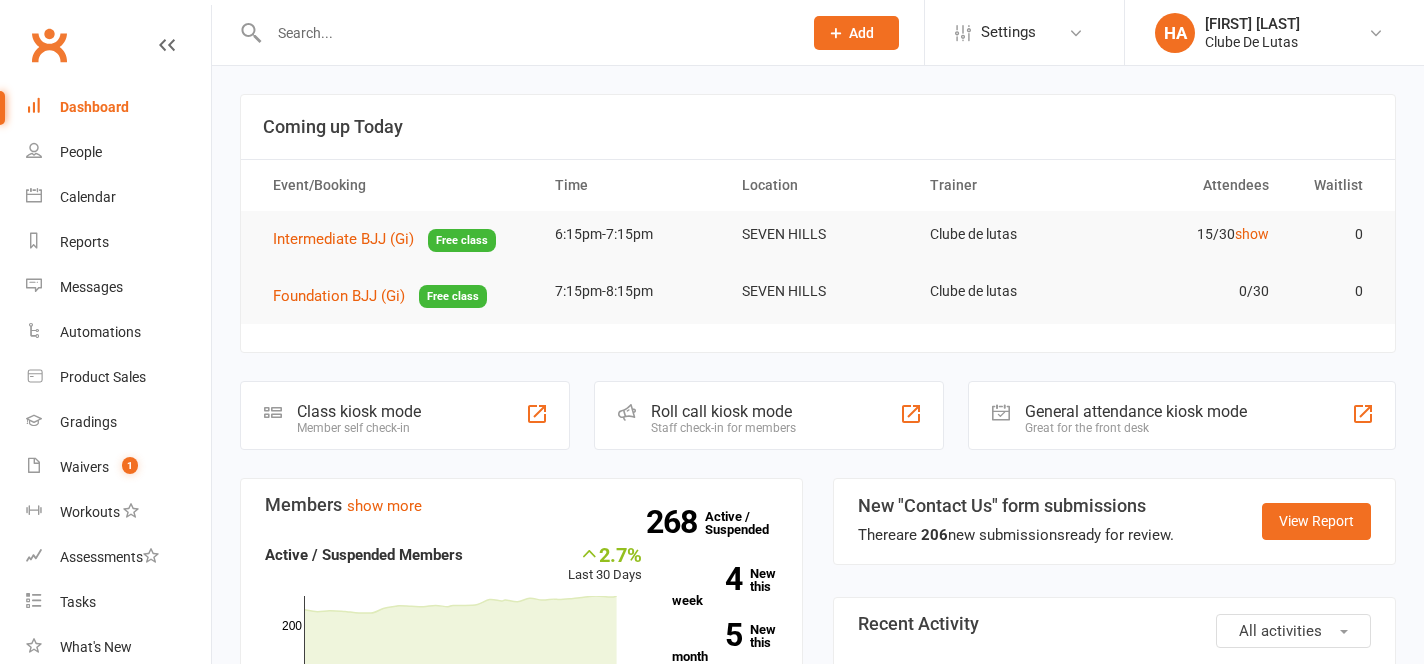 scroll, scrollTop: 35, scrollLeft: 0, axis: vertical 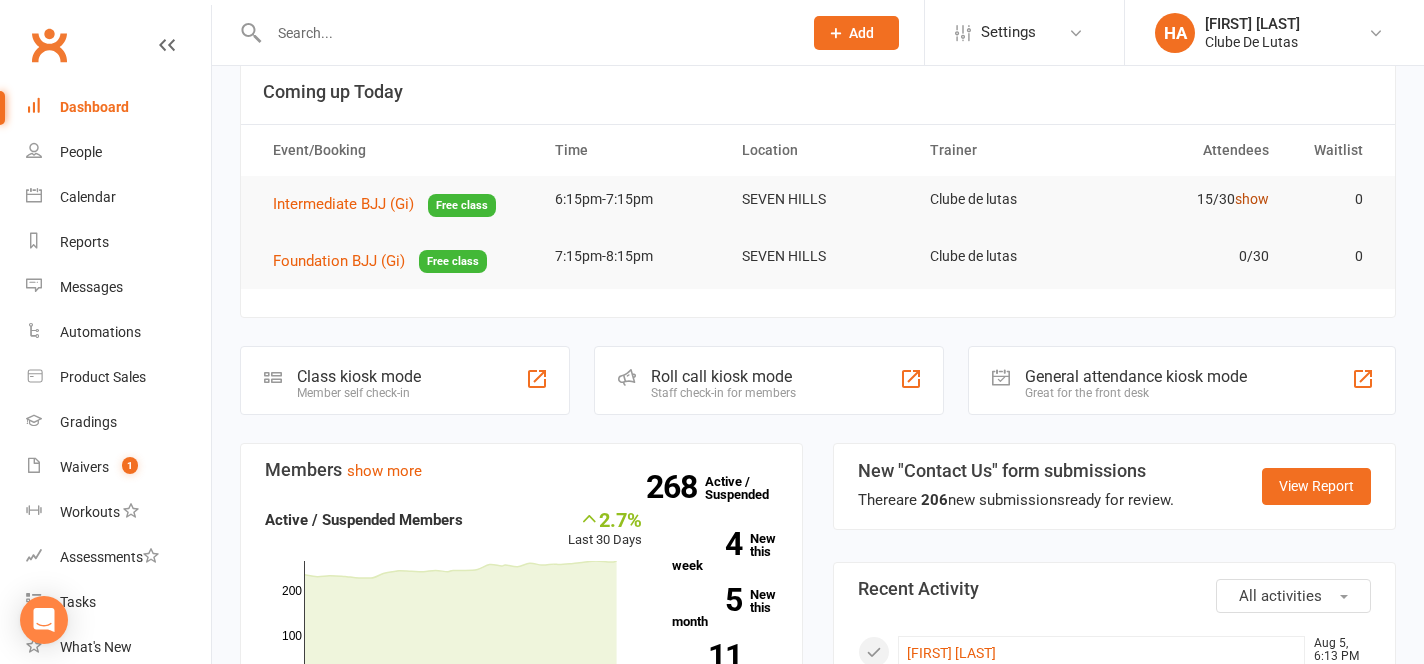 click on "show" at bounding box center [1252, 199] 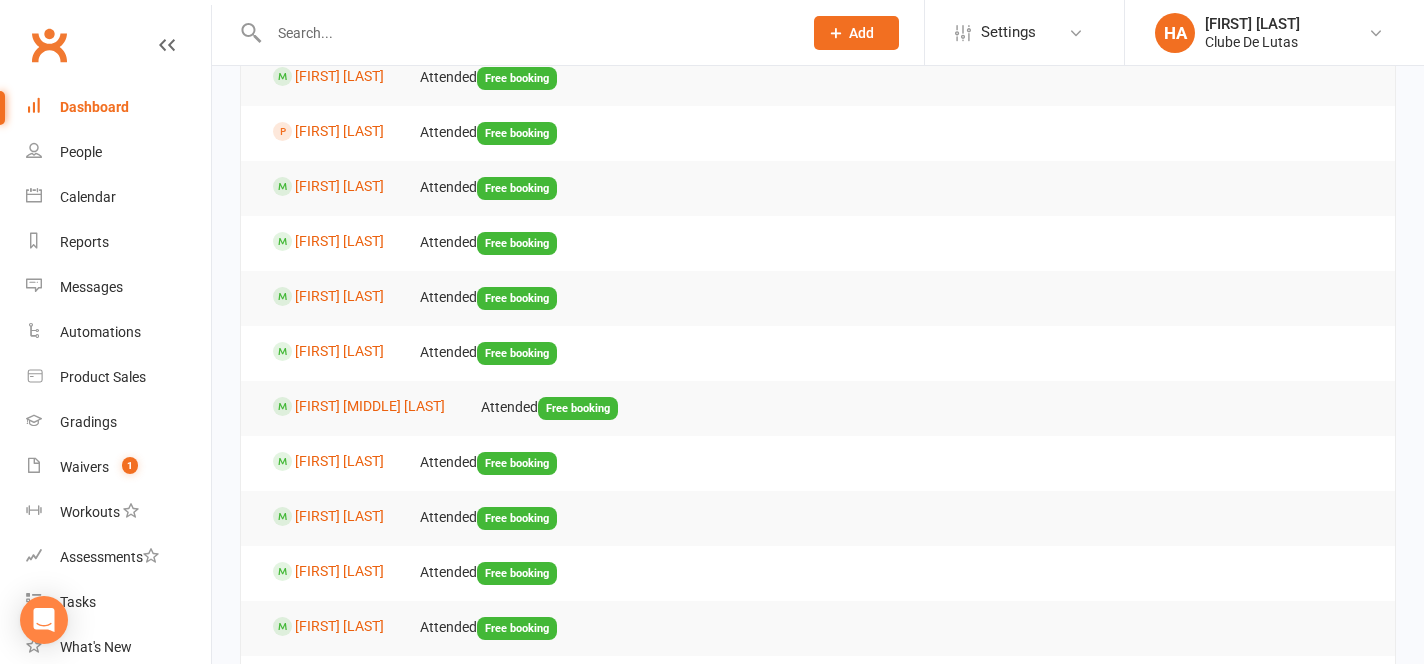 scroll, scrollTop: 0, scrollLeft: 0, axis: both 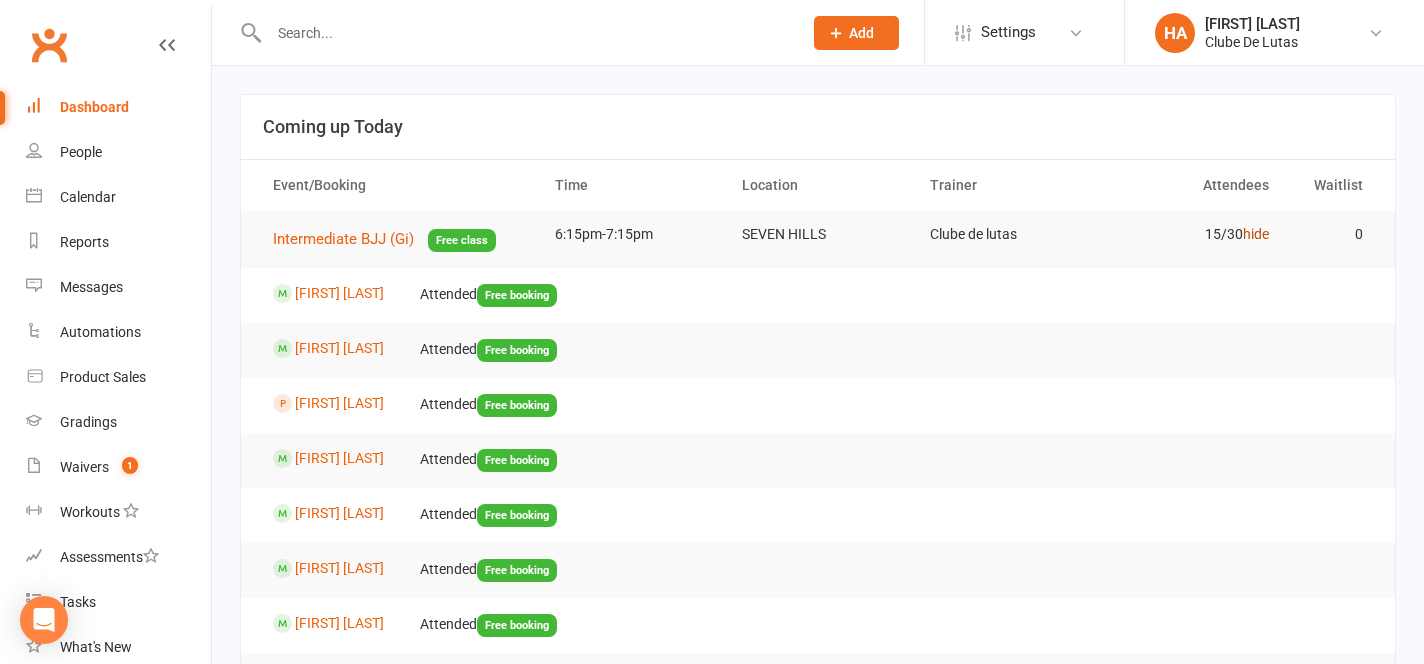 click on "hide" at bounding box center (1256, 234) 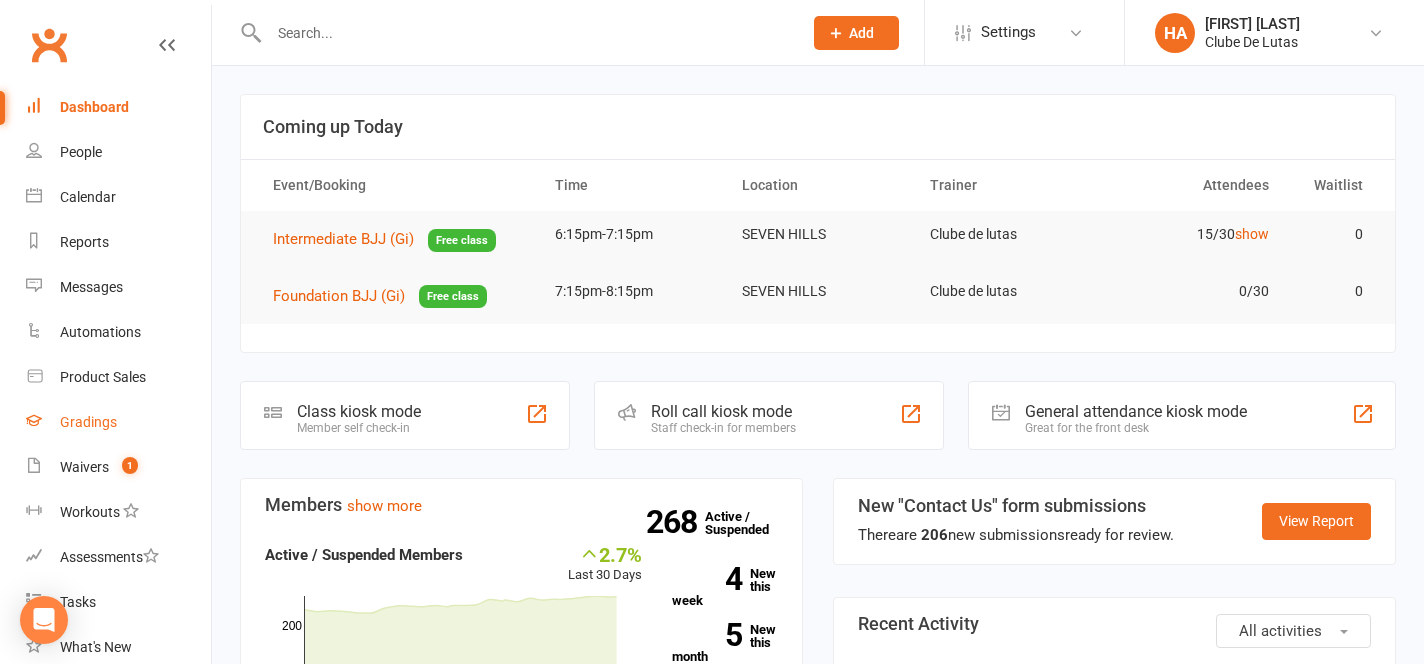 scroll, scrollTop: 253, scrollLeft: 0, axis: vertical 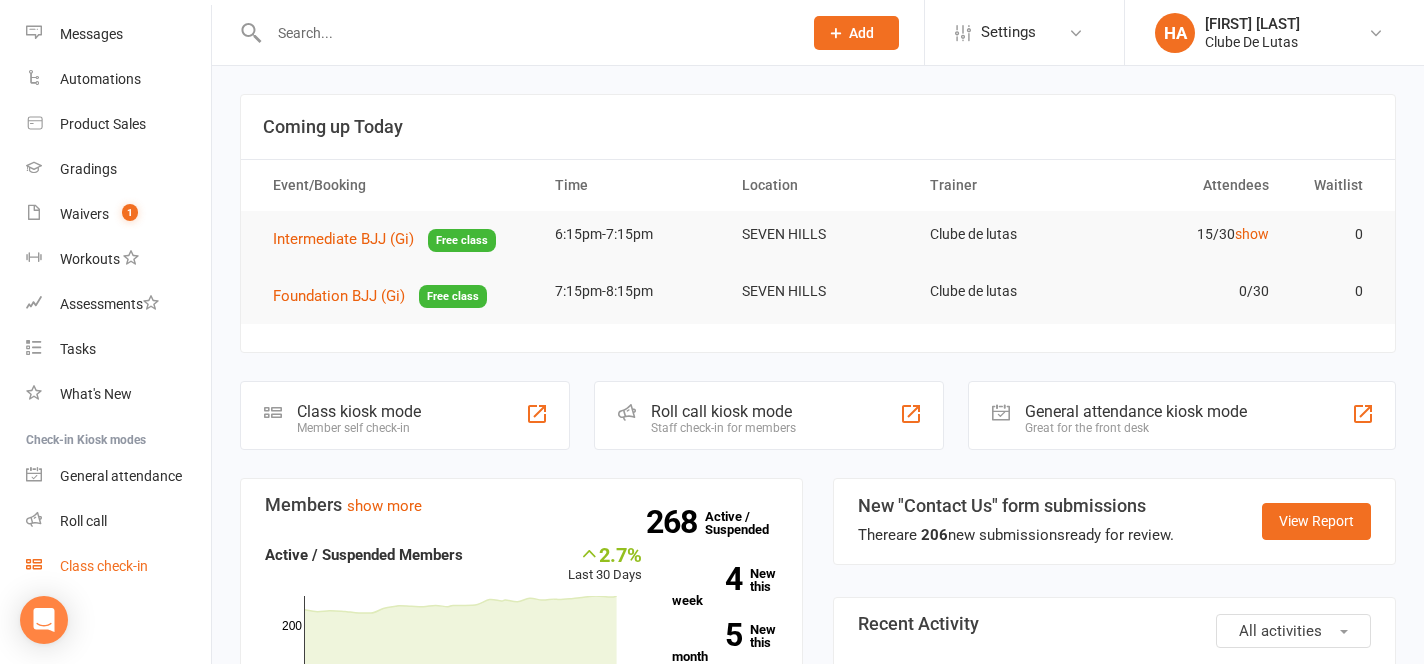 click on "Class check-in" at bounding box center (118, 566) 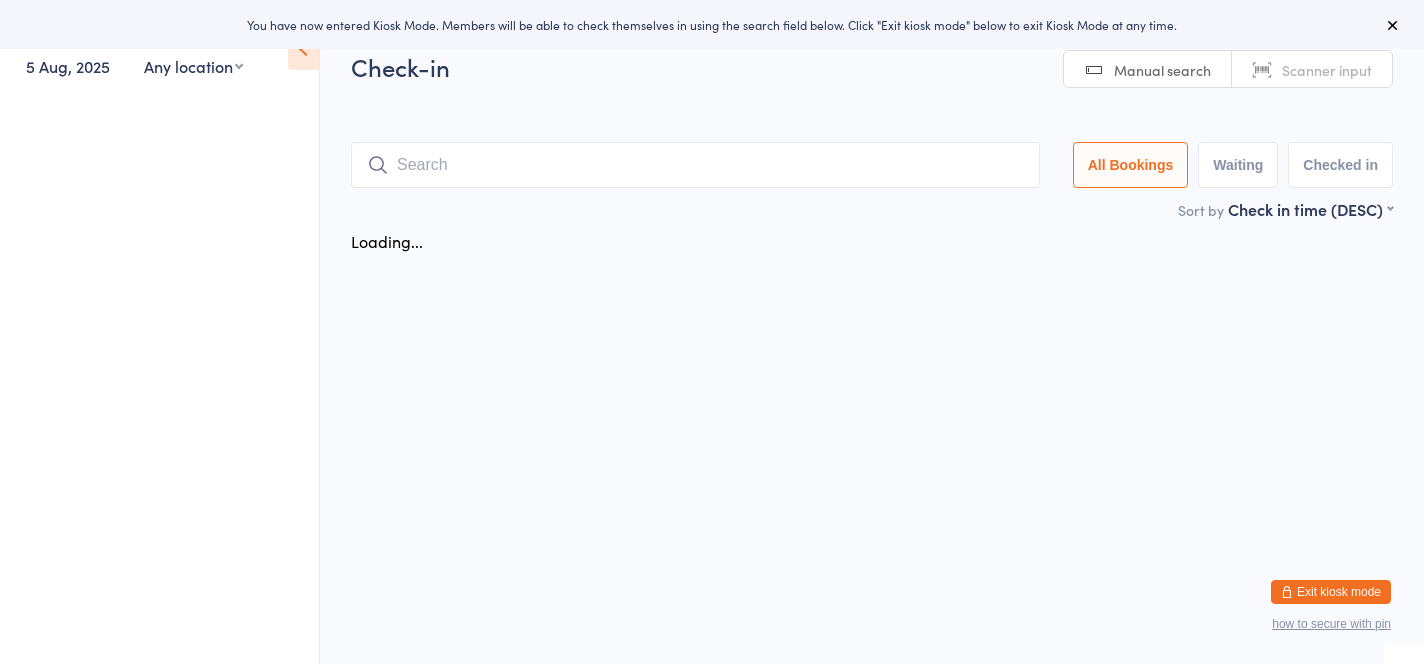 scroll, scrollTop: 0, scrollLeft: 0, axis: both 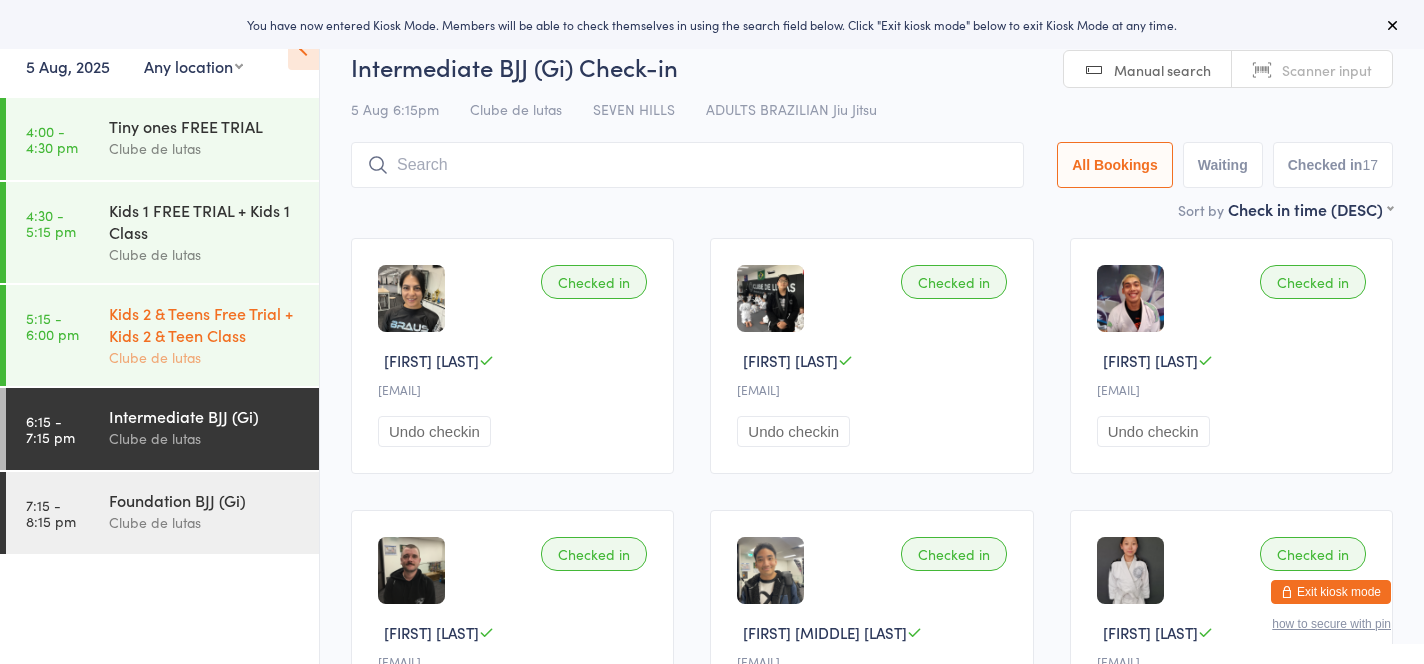 click on "Kids 2 & Teens Free Trial + Kids 2 & Teen Class Clube de lutas" at bounding box center [214, 335] 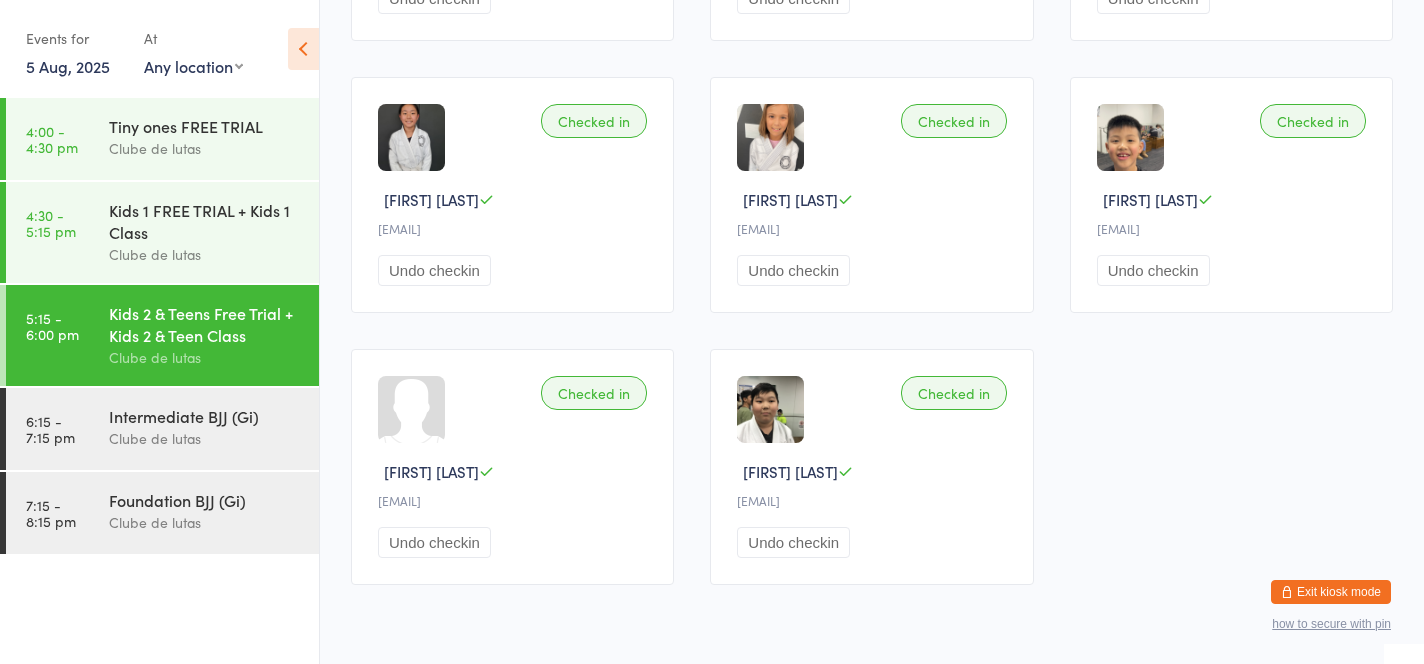 scroll, scrollTop: 762, scrollLeft: 0, axis: vertical 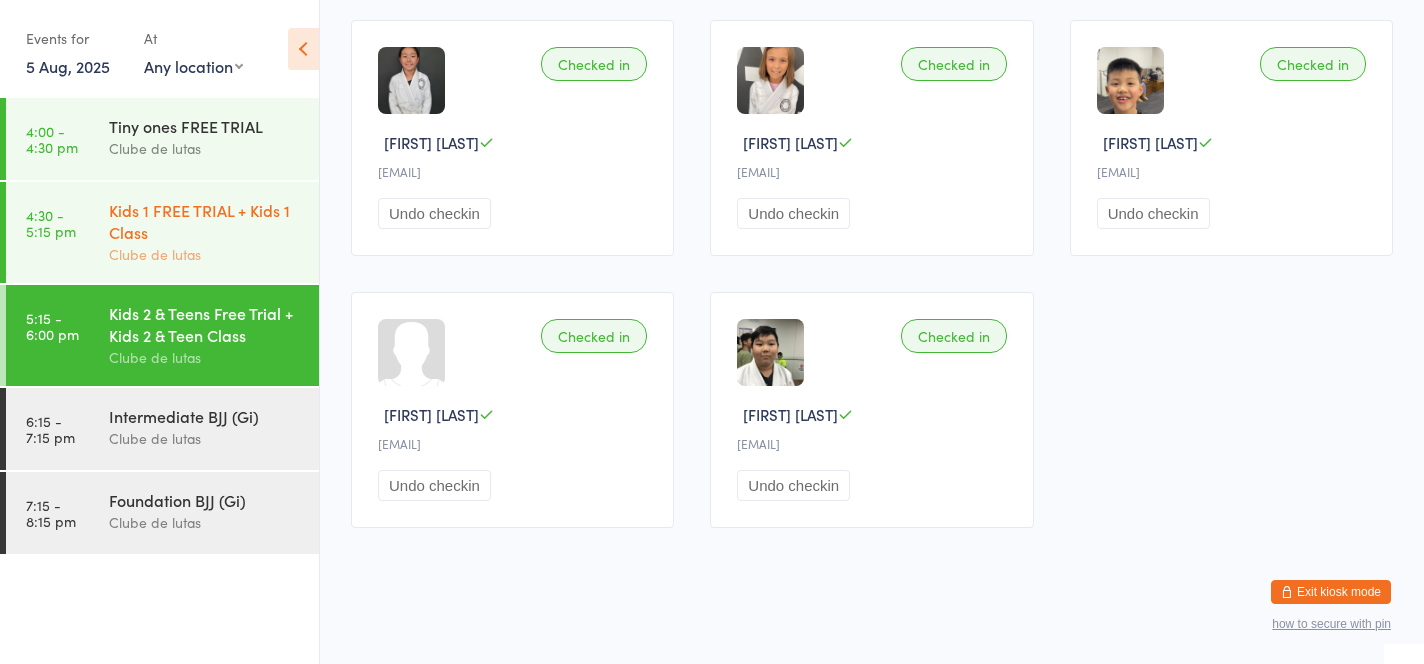 click on "Kids 1 FREE TRIAL + Kids 1 Class" at bounding box center [205, 221] 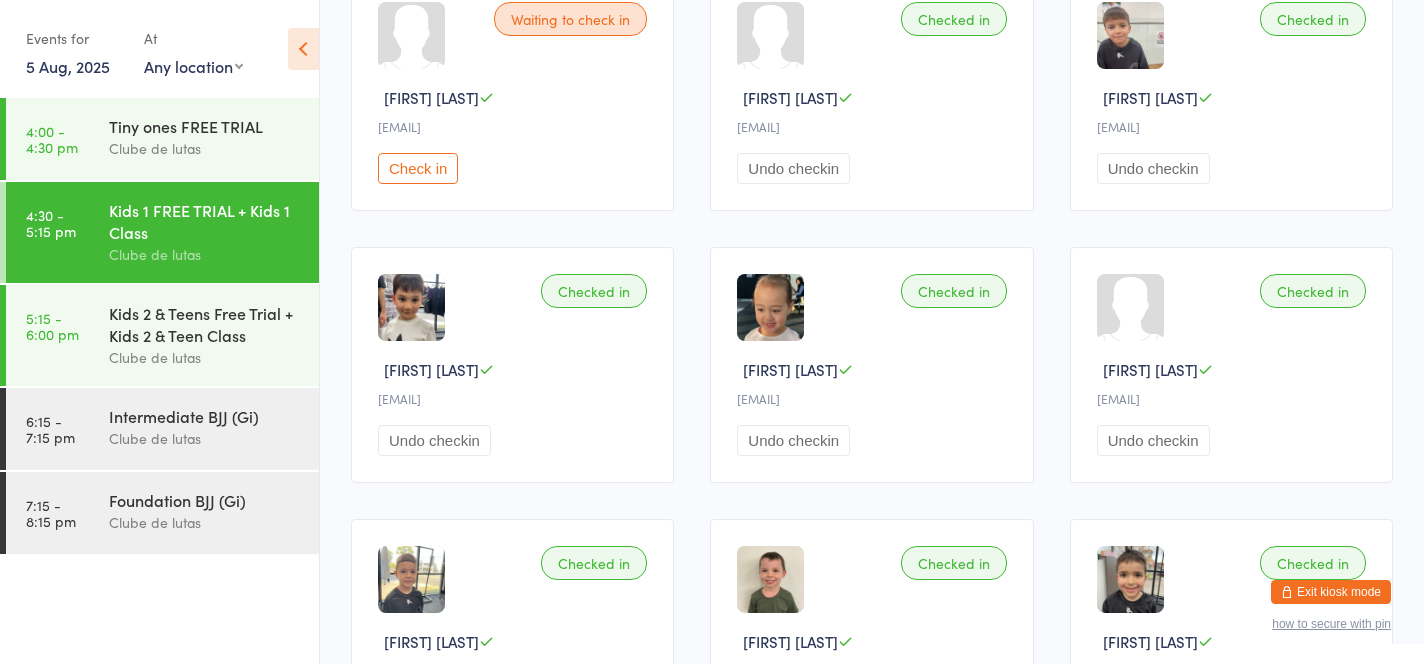 scroll, scrollTop: 0, scrollLeft: 0, axis: both 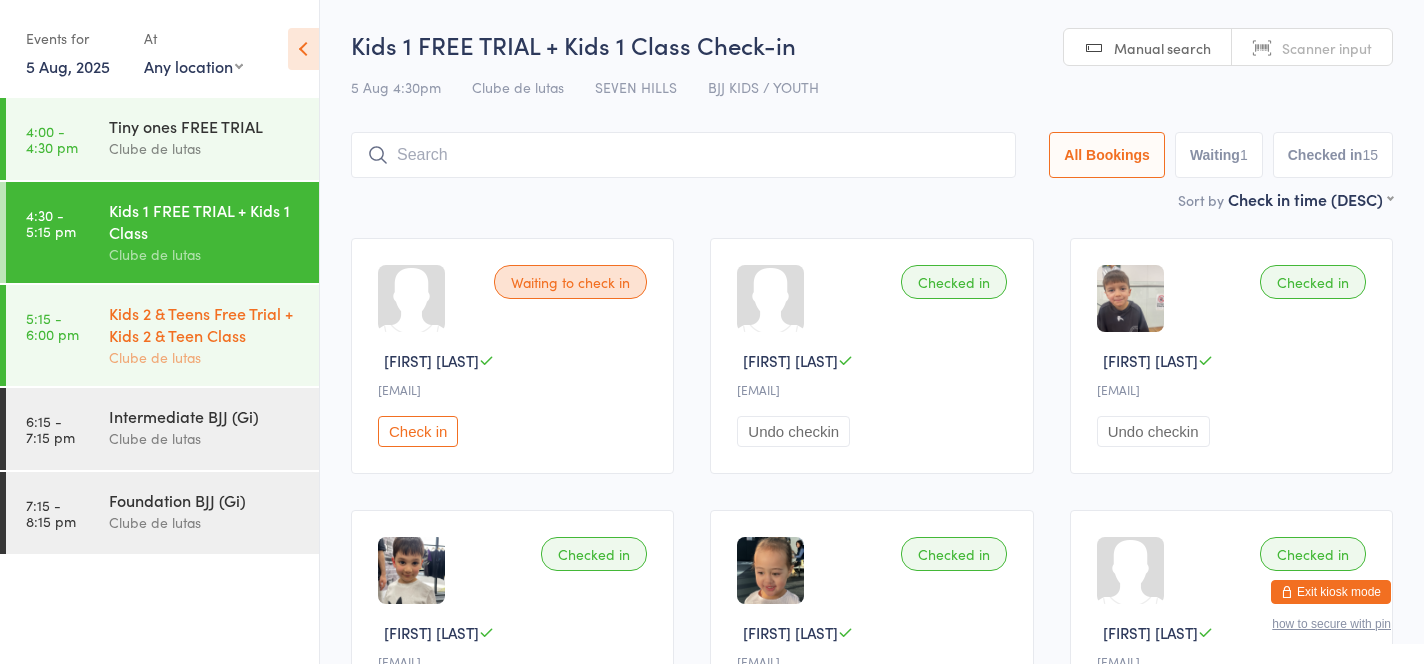 click on "Kids 2 & Teens Free Trial + Kids 2 & Teen Class" at bounding box center [205, 324] 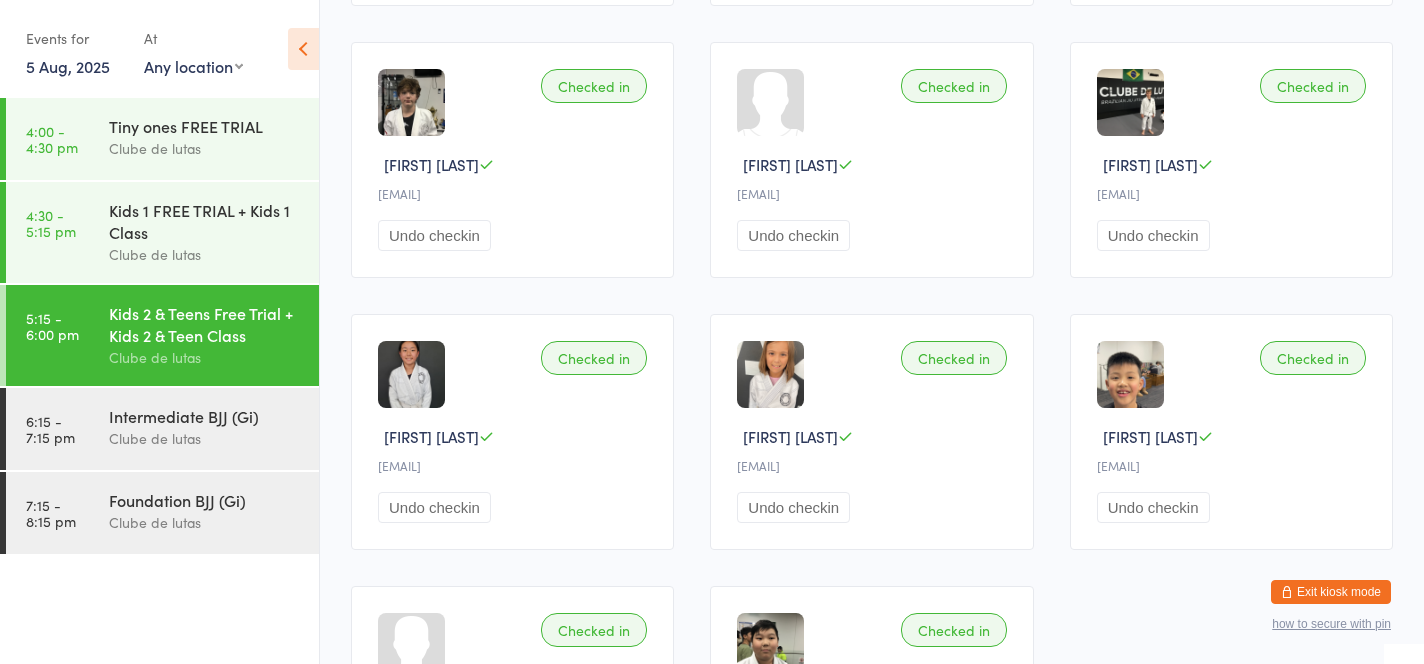 scroll, scrollTop: 762, scrollLeft: 0, axis: vertical 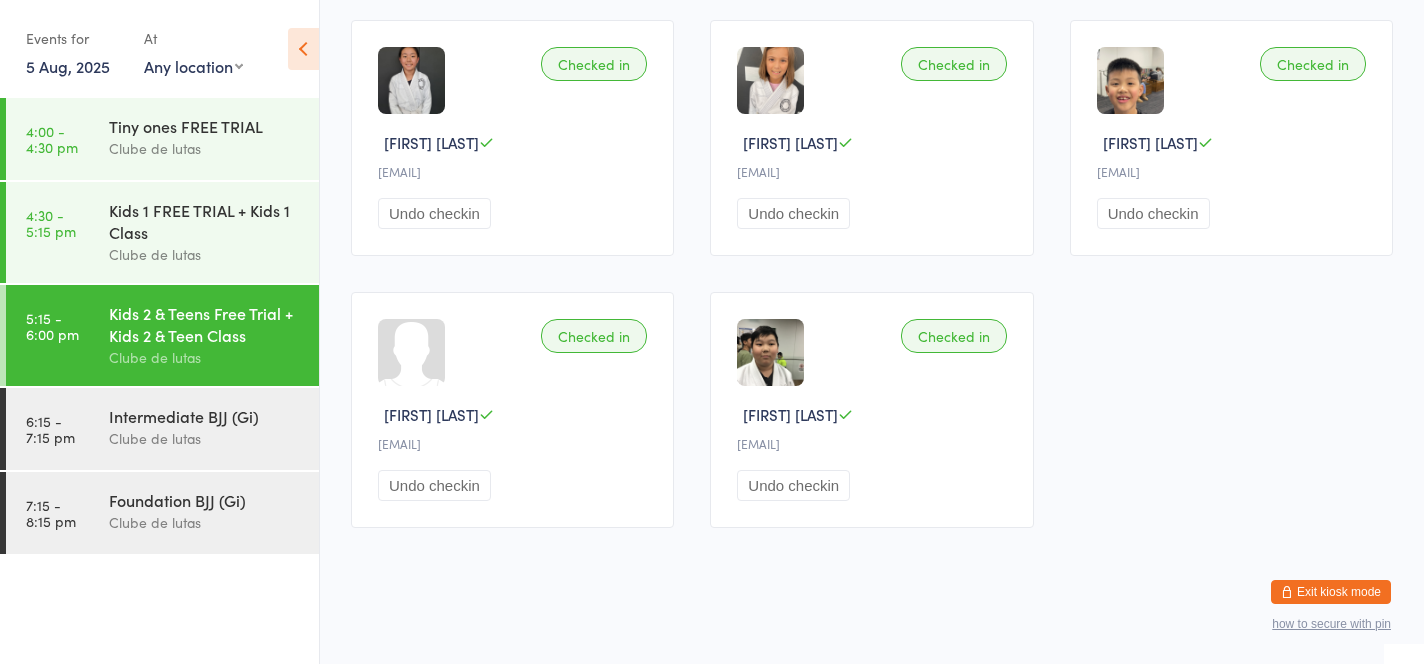 click on "You have now entered Kiosk Mode. Members will be able to check themselves in using the search field below. Click "Exit kiosk mode" below to exit Kiosk Mode at any time. Events for 5 Aug, 2025 5 Aug, 2025
August 2025
Sun Mon Tue Wed Thu Fri Sat
31
27
28
29
30
31
01
02
32
03
04
05
06
07
08
09
33
10
11
12
13
14
15
16
34
17
18
19
20
21
22
23
35" at bounding box center [712, -430] 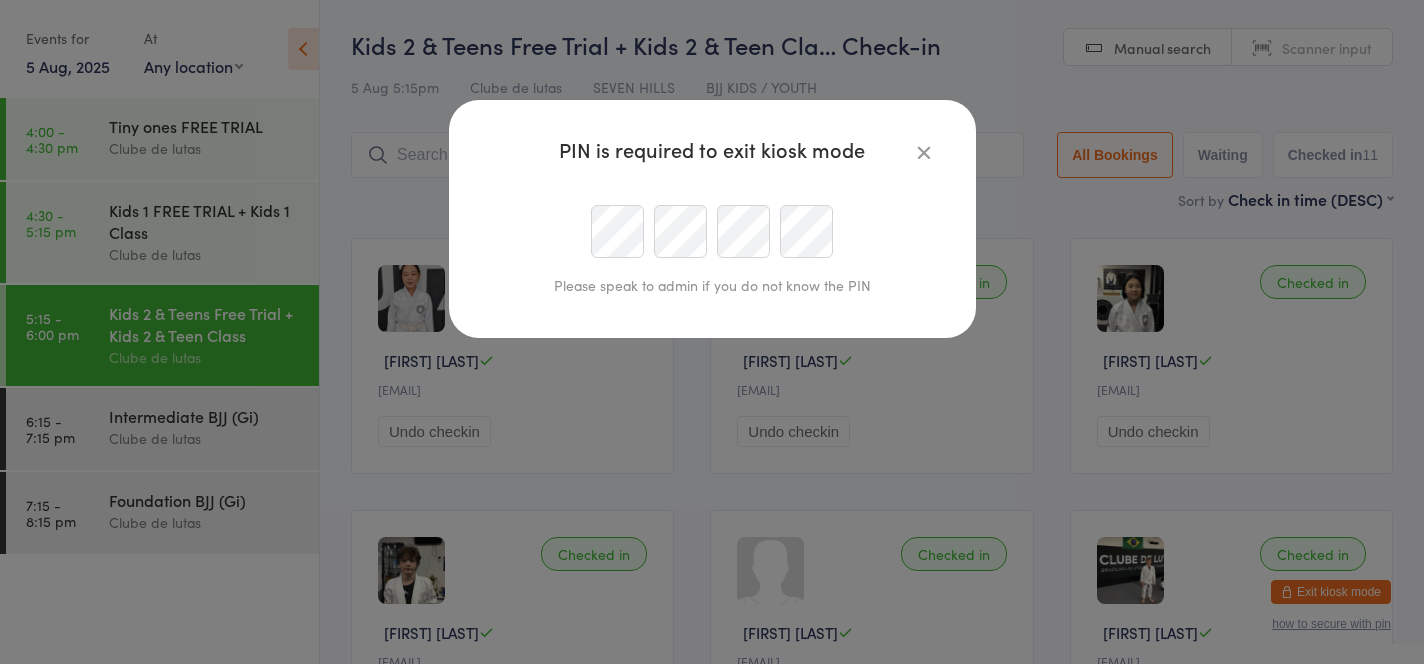 type on "hayley.andrews2406@gmail.com" 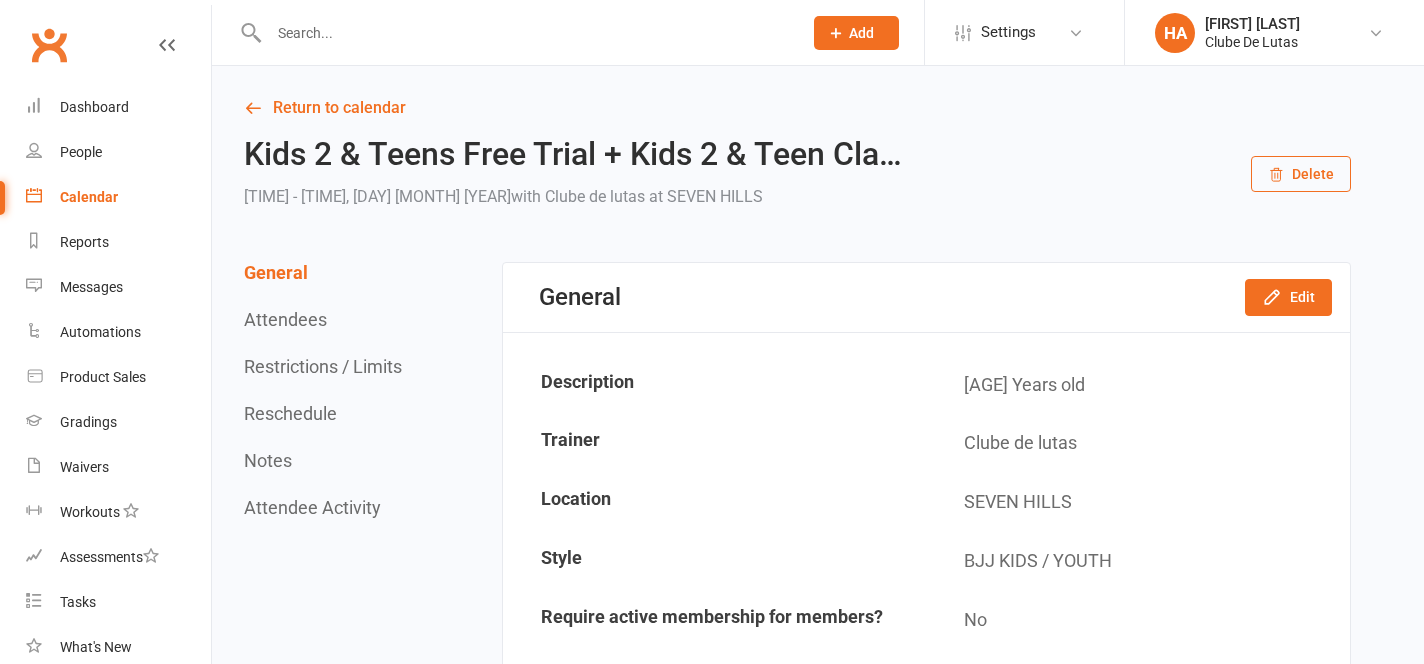 scroll, scrollTop: 0, scrollLeft: 0, axis: both 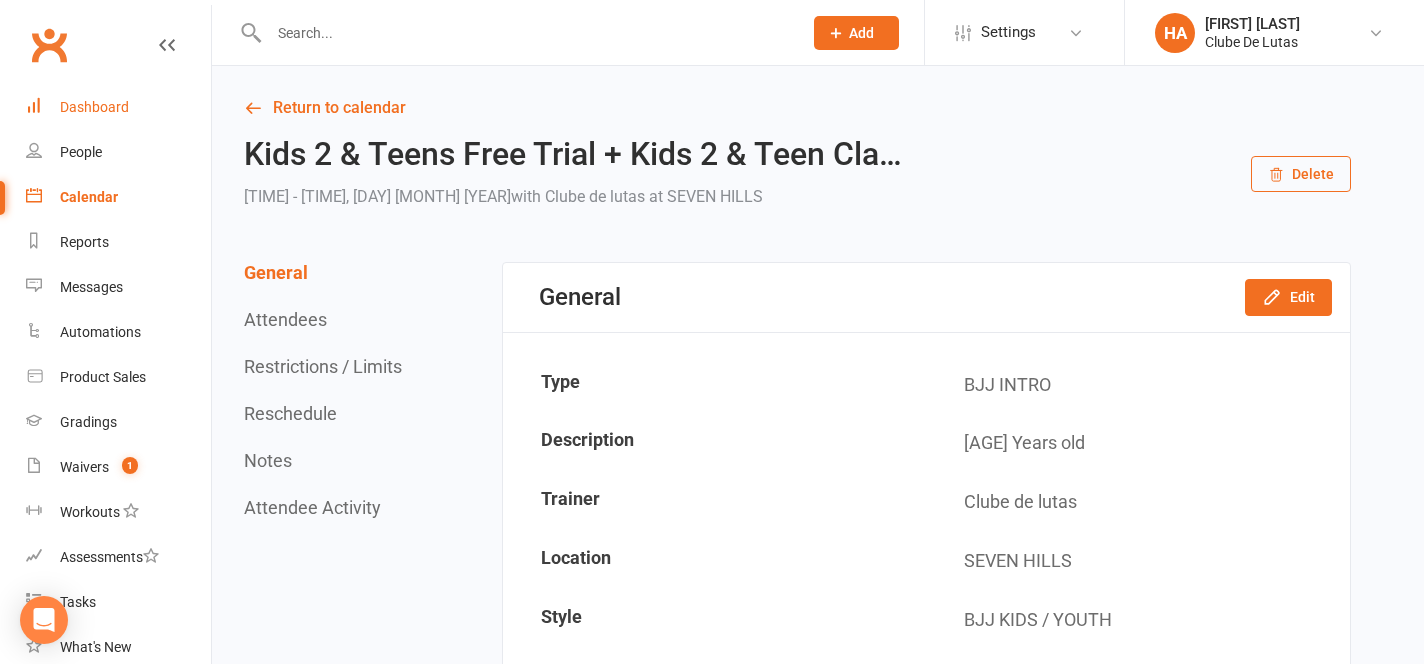 click on "Dashboard" at bounding box center [118, 107] 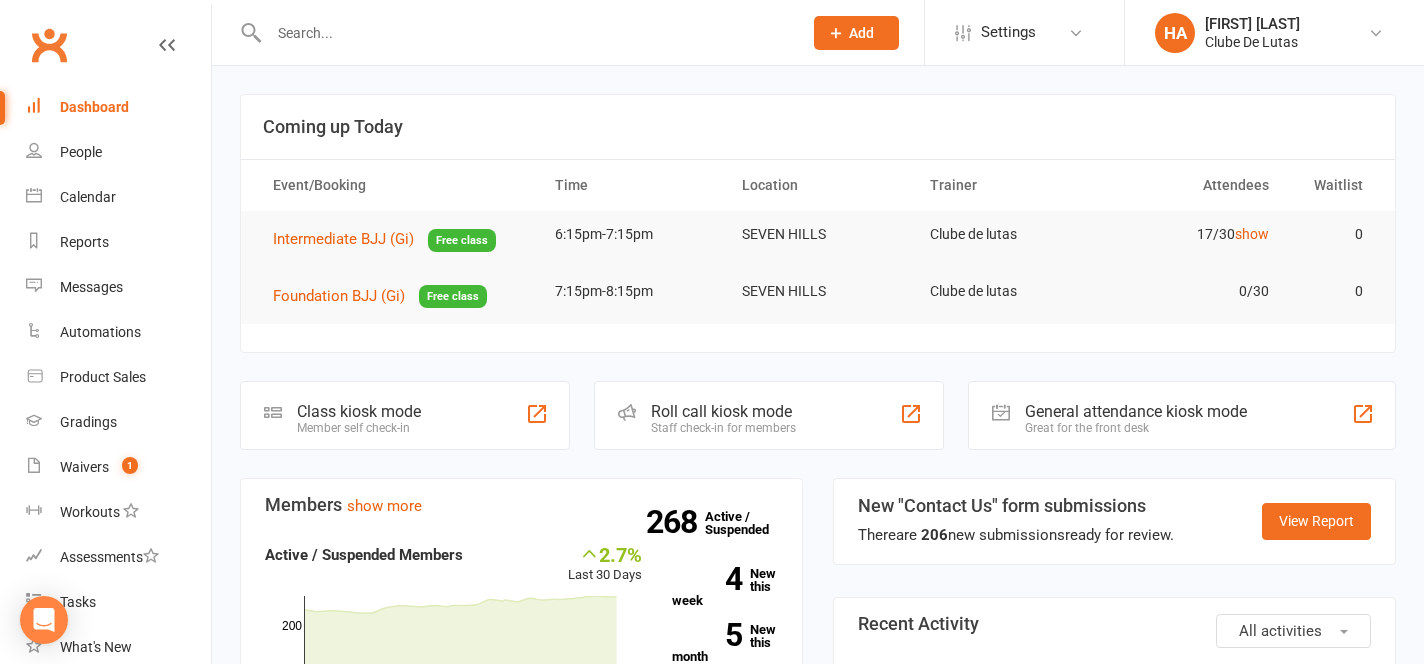 click at bounding box center (525, 33) 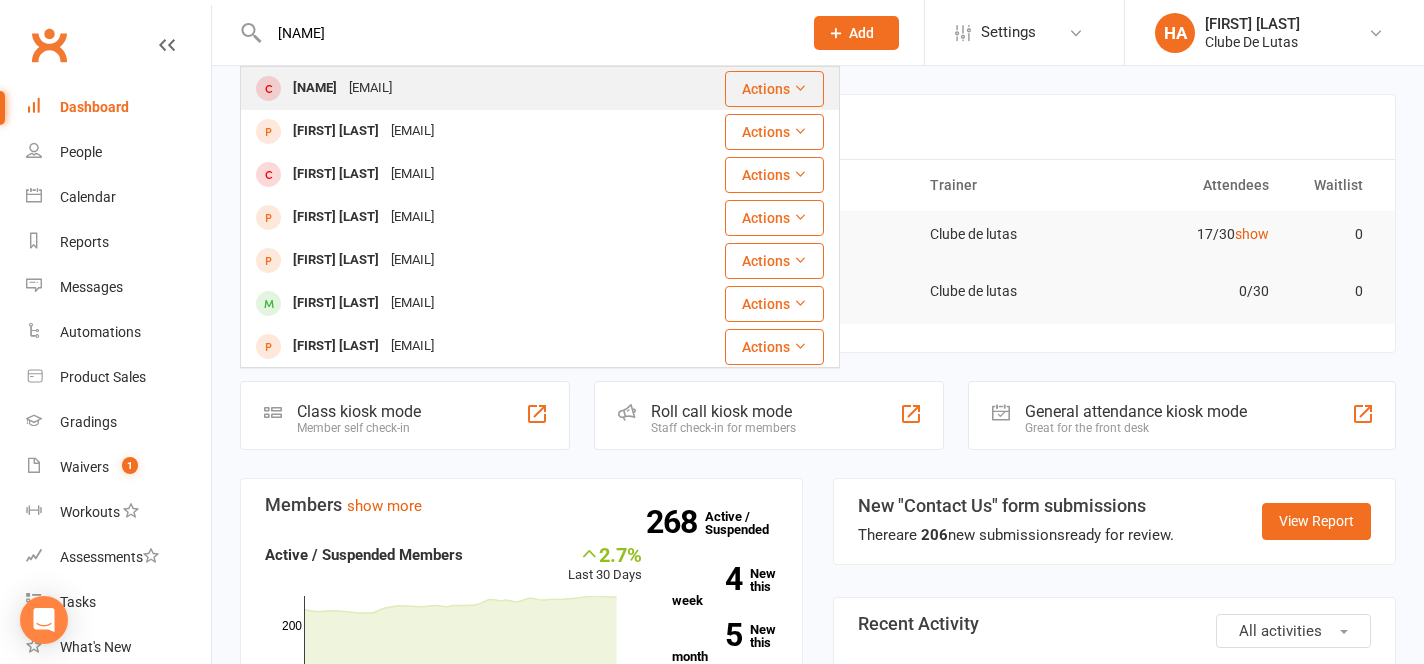 type on "jerome" 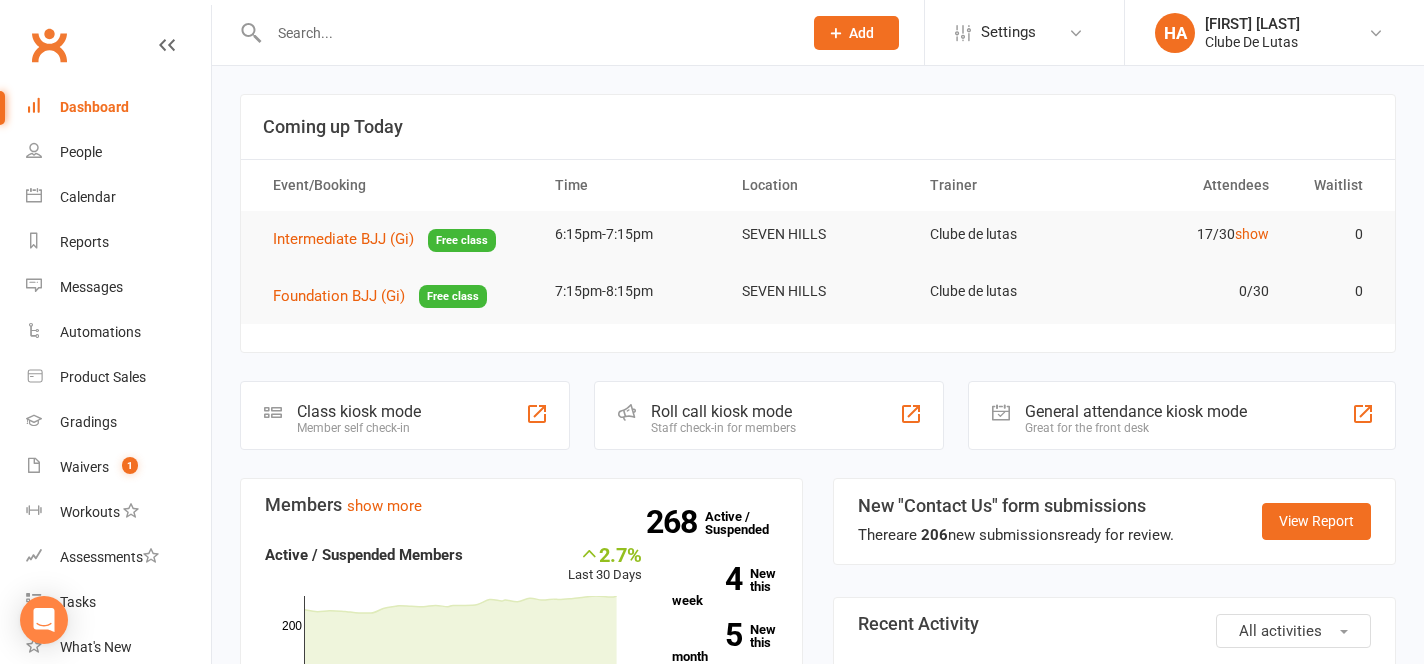 click at bounding box center [525, 33] 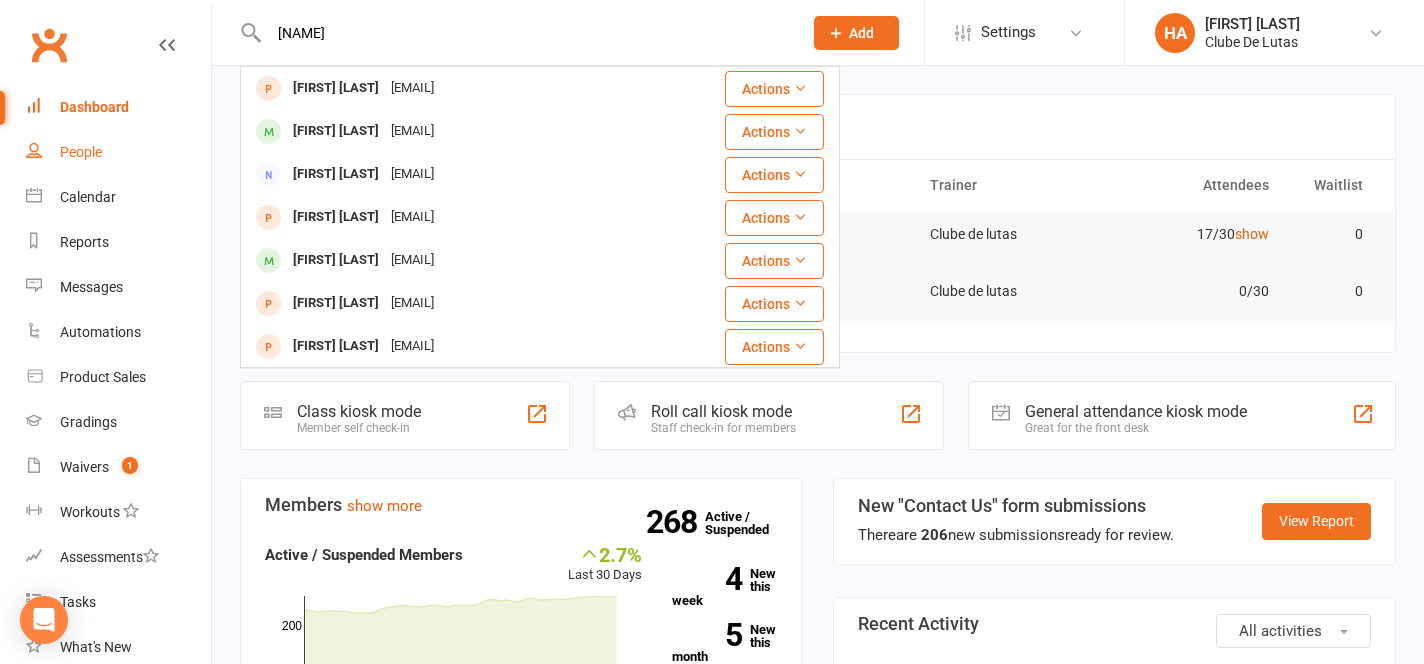 type on "jermane" 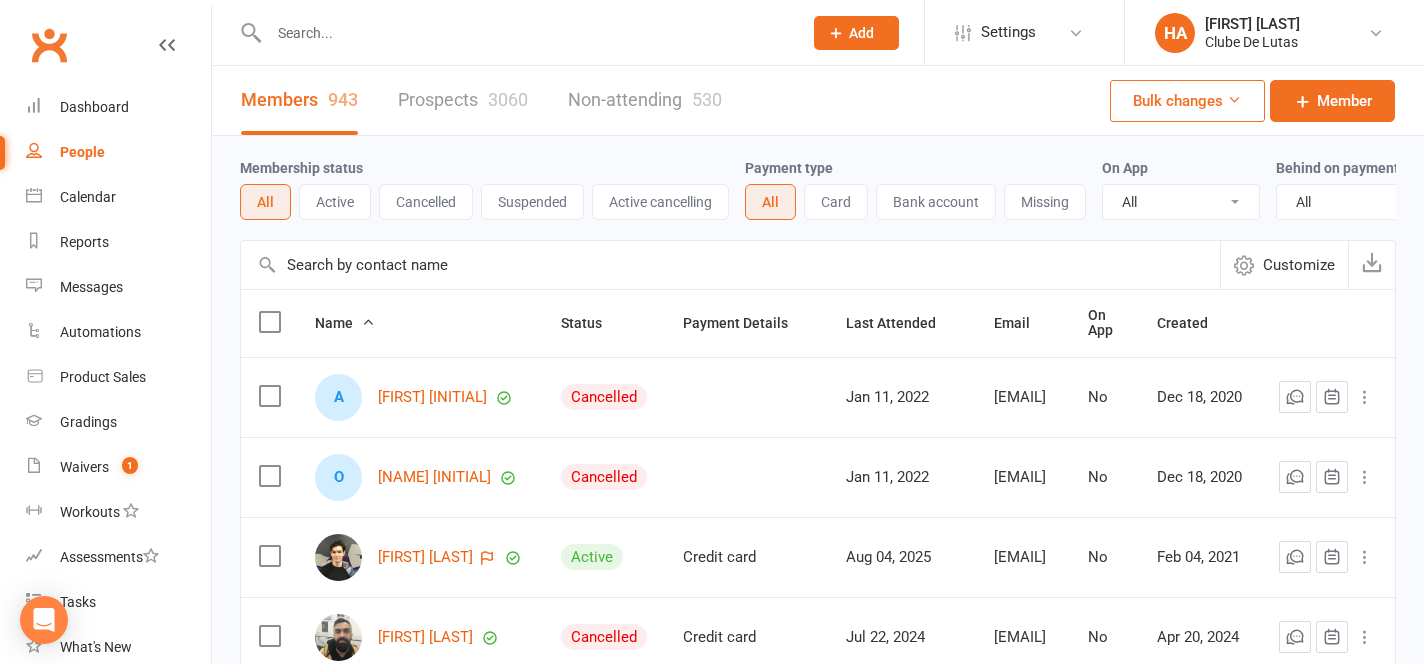 click at bounding box center (167, 45) 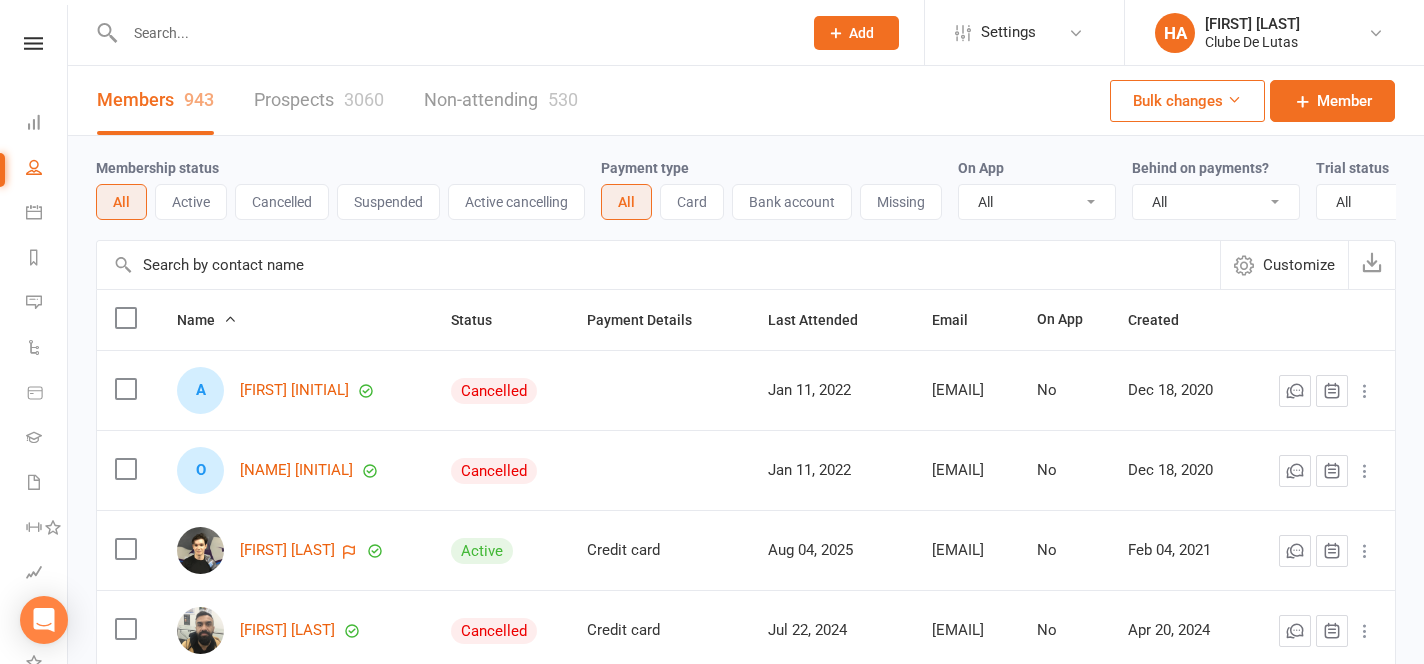 scroll, scrollTop: 0, scrollLeft: 103, axis: horizontal 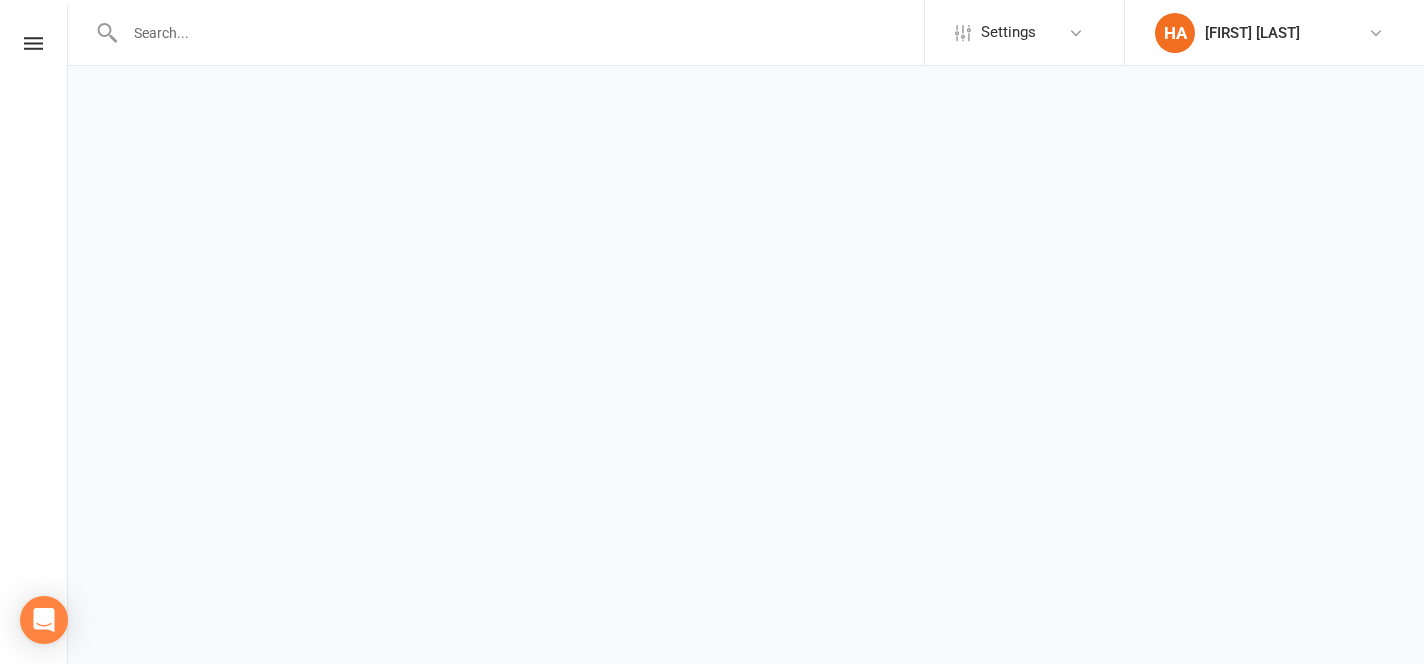 click on "Settings Event Templates HA [FIRST] [LAST] My profile Help Terms & conditions Privacy policy Sign out Clubworx × × × Loading" at bounding box center [712, 47] 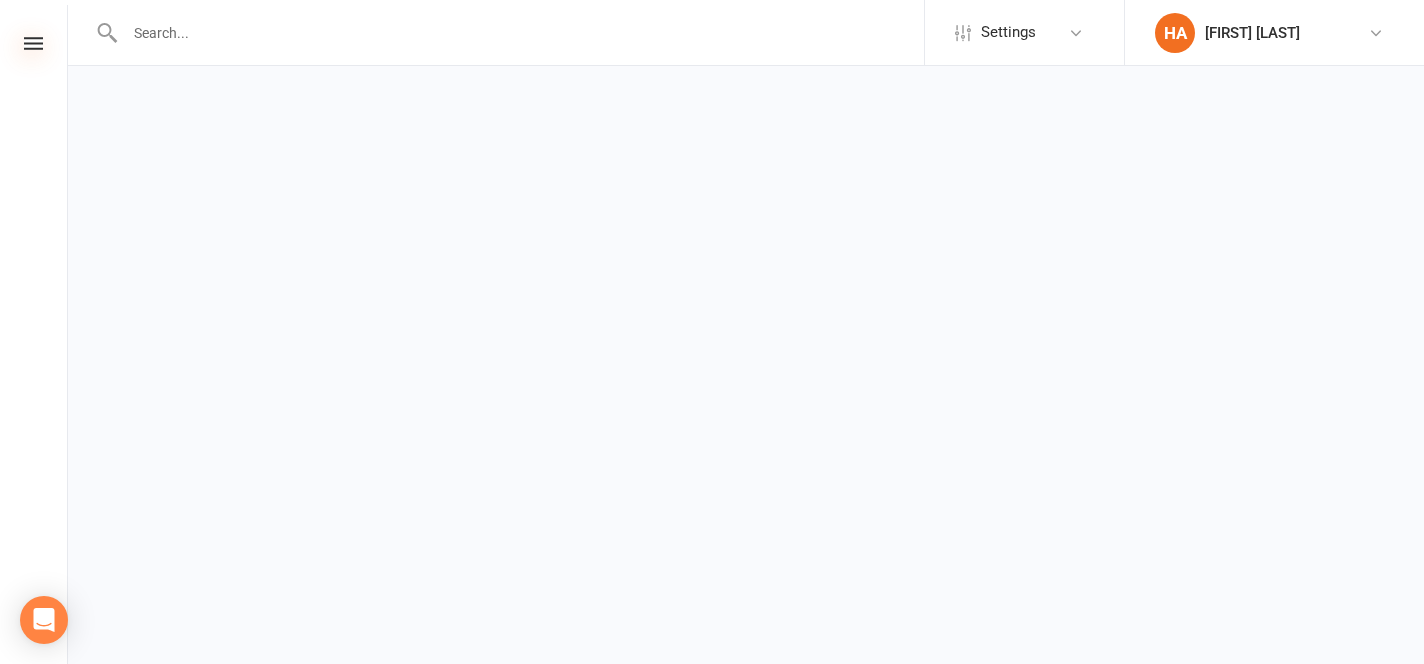click at bounding box center [33, 43] 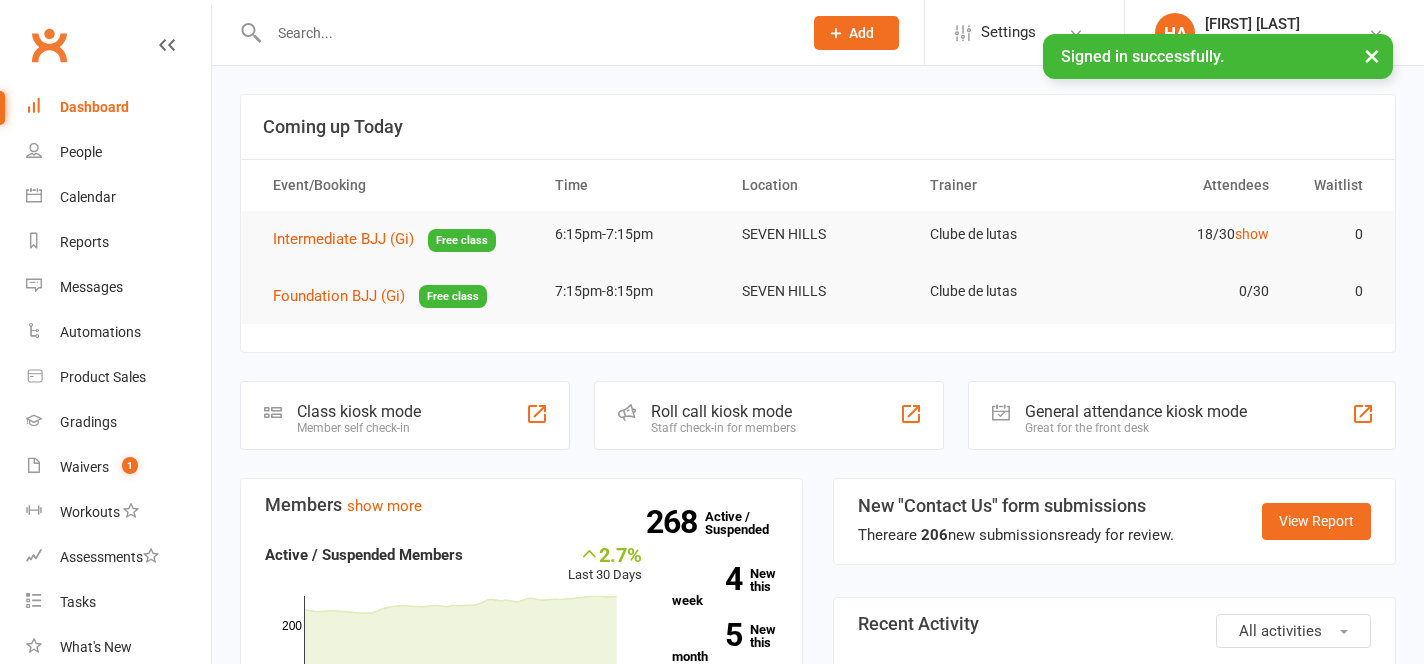 scroll, scrollTop: 0, scrollLeft: 0, axis: both 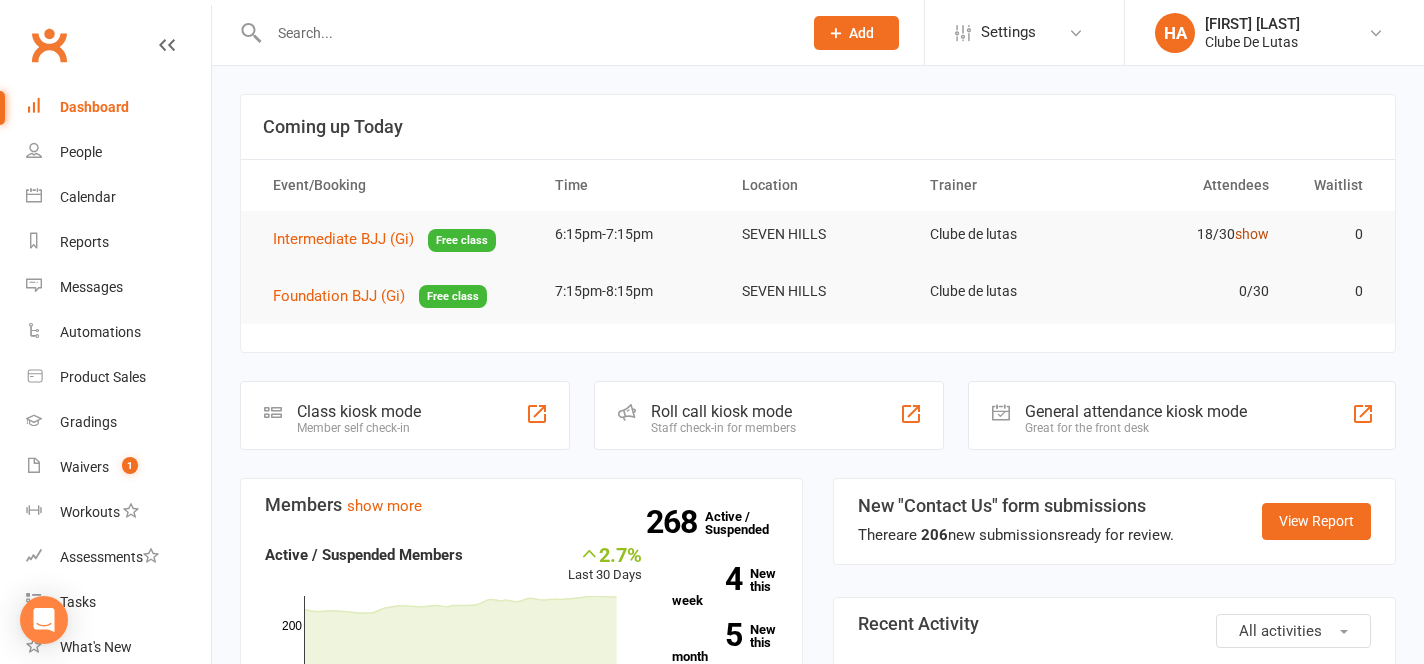 click on "show" at bounding box center (1252, 234) 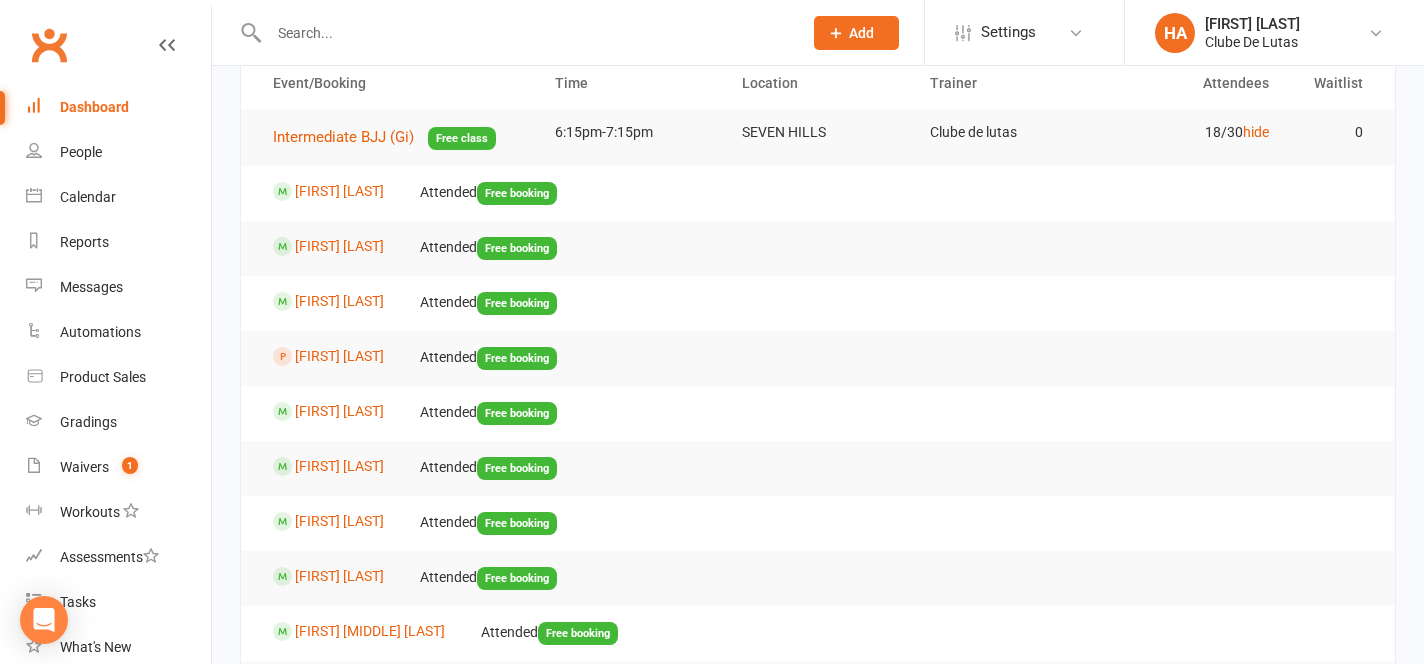 scroll, scrollTop: 0, scrollLeft: 0, axis: both 